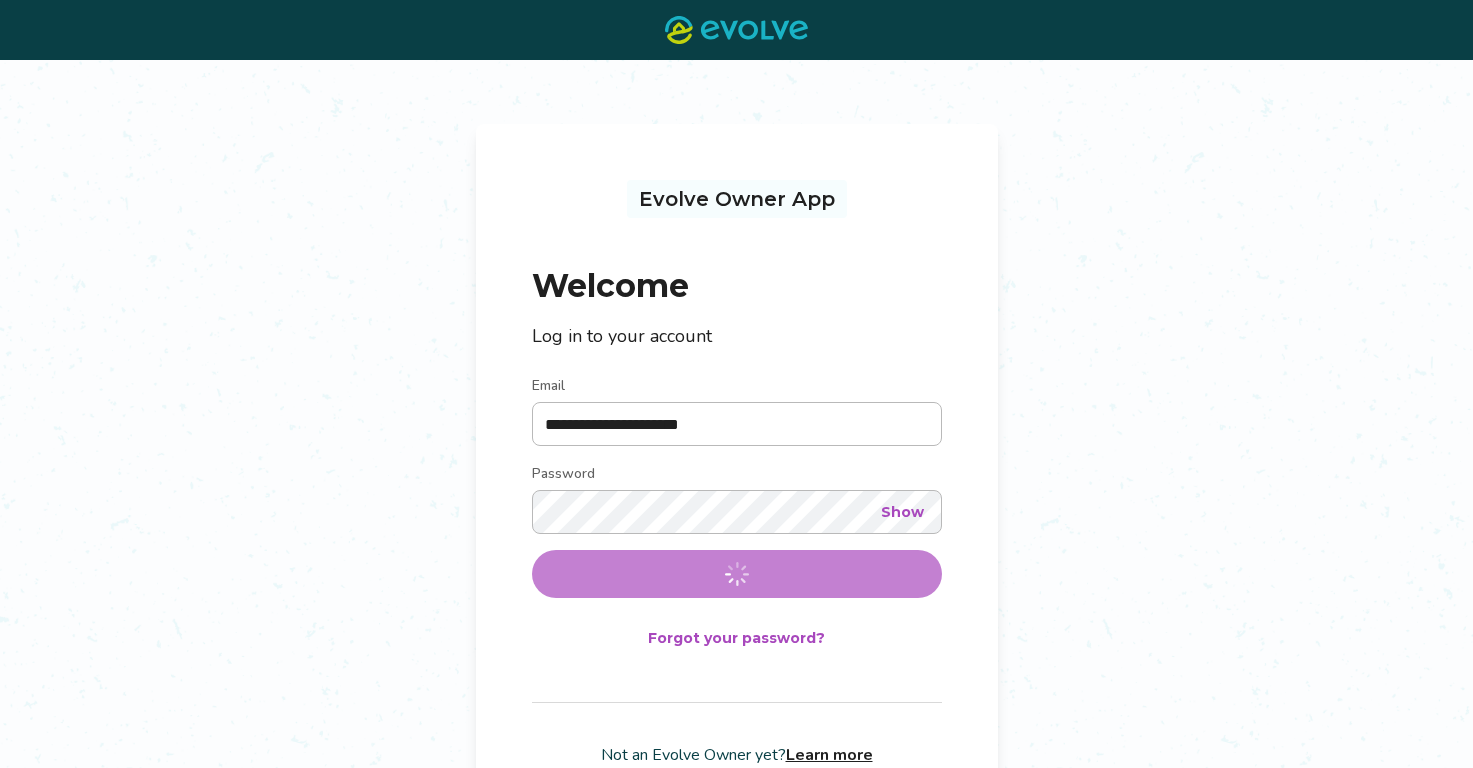 scroll, scrollTop: 0, scrollLeft: 0, axis: both 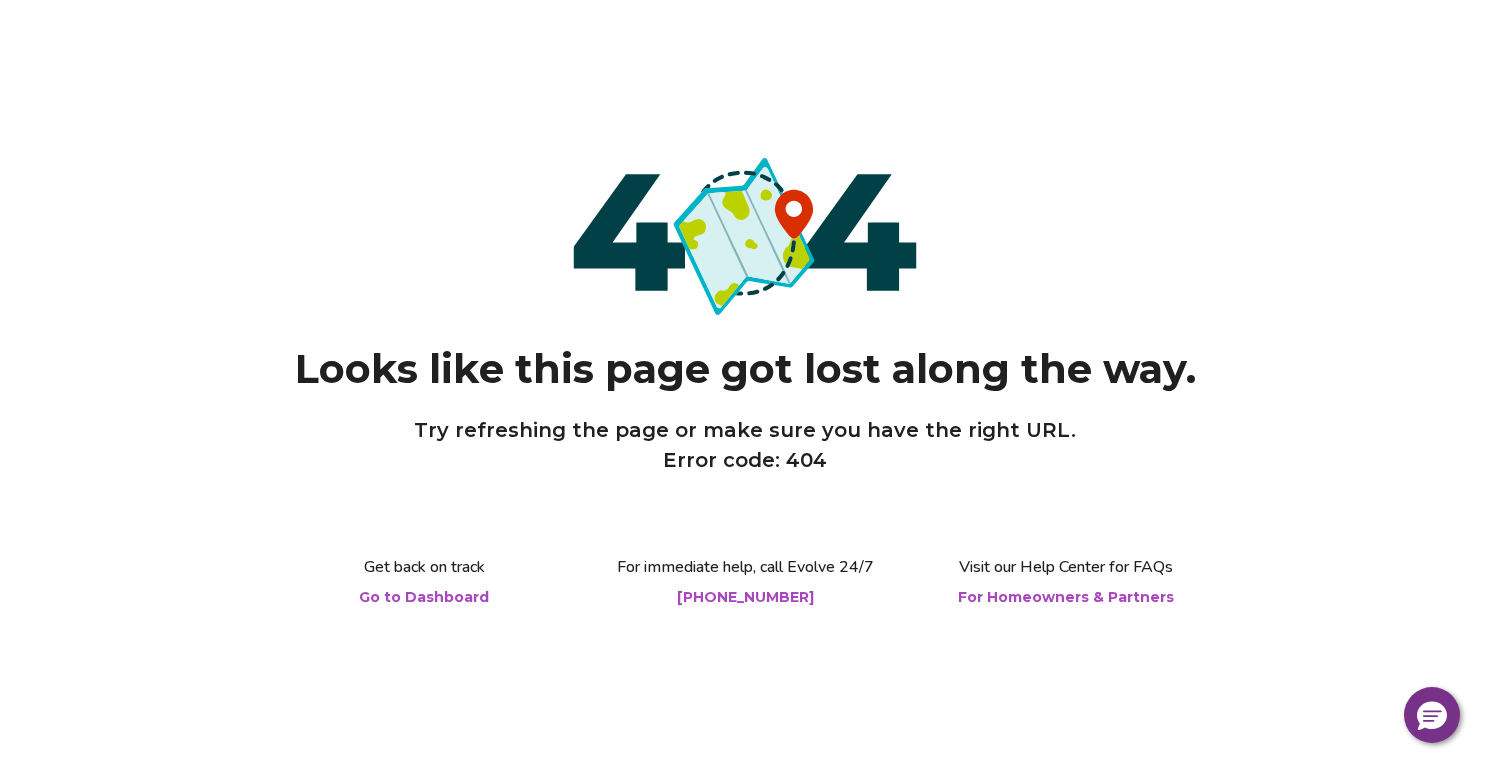 click on "Go to Dashboard" at bounding box center [424, 597] 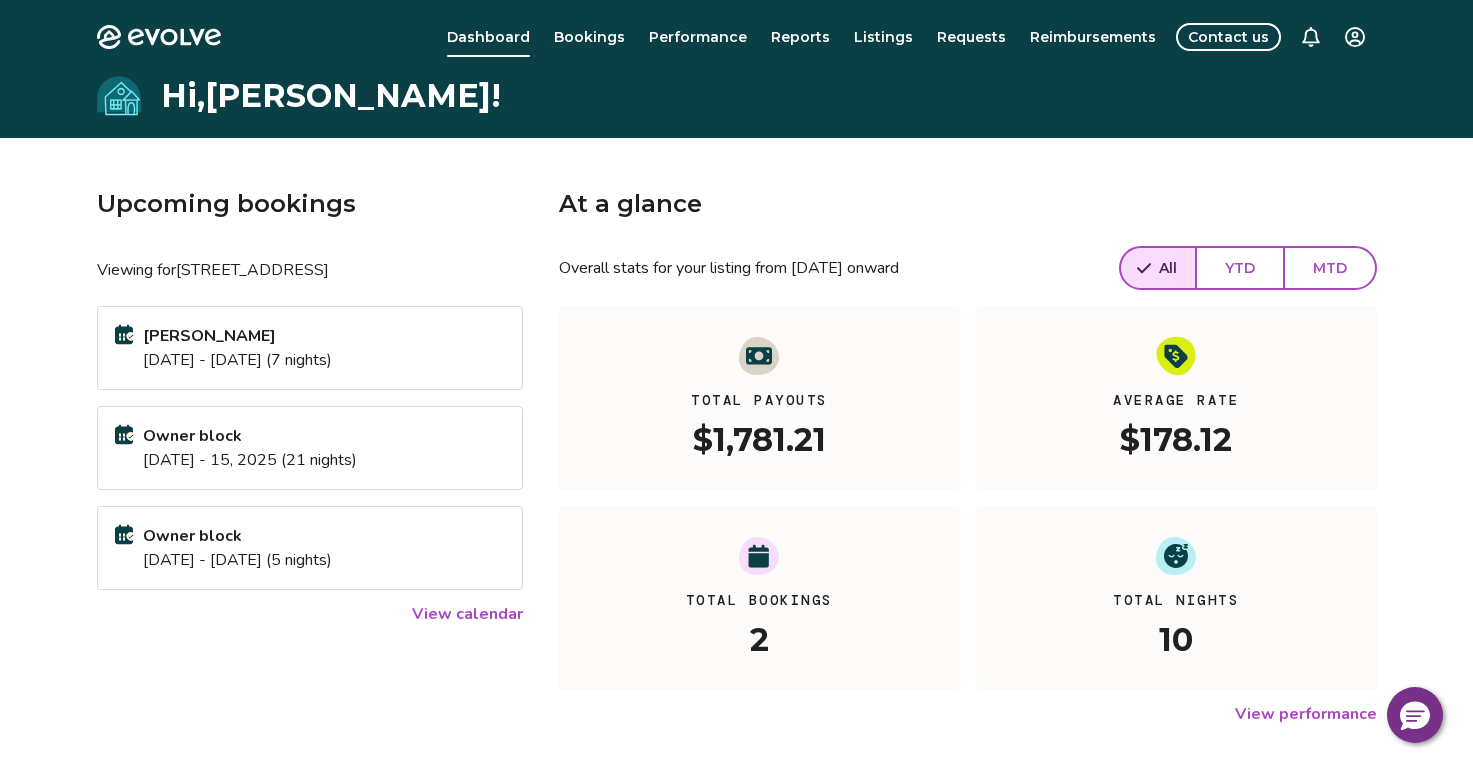 click on "View calendar" at bounding box center [467, 614] 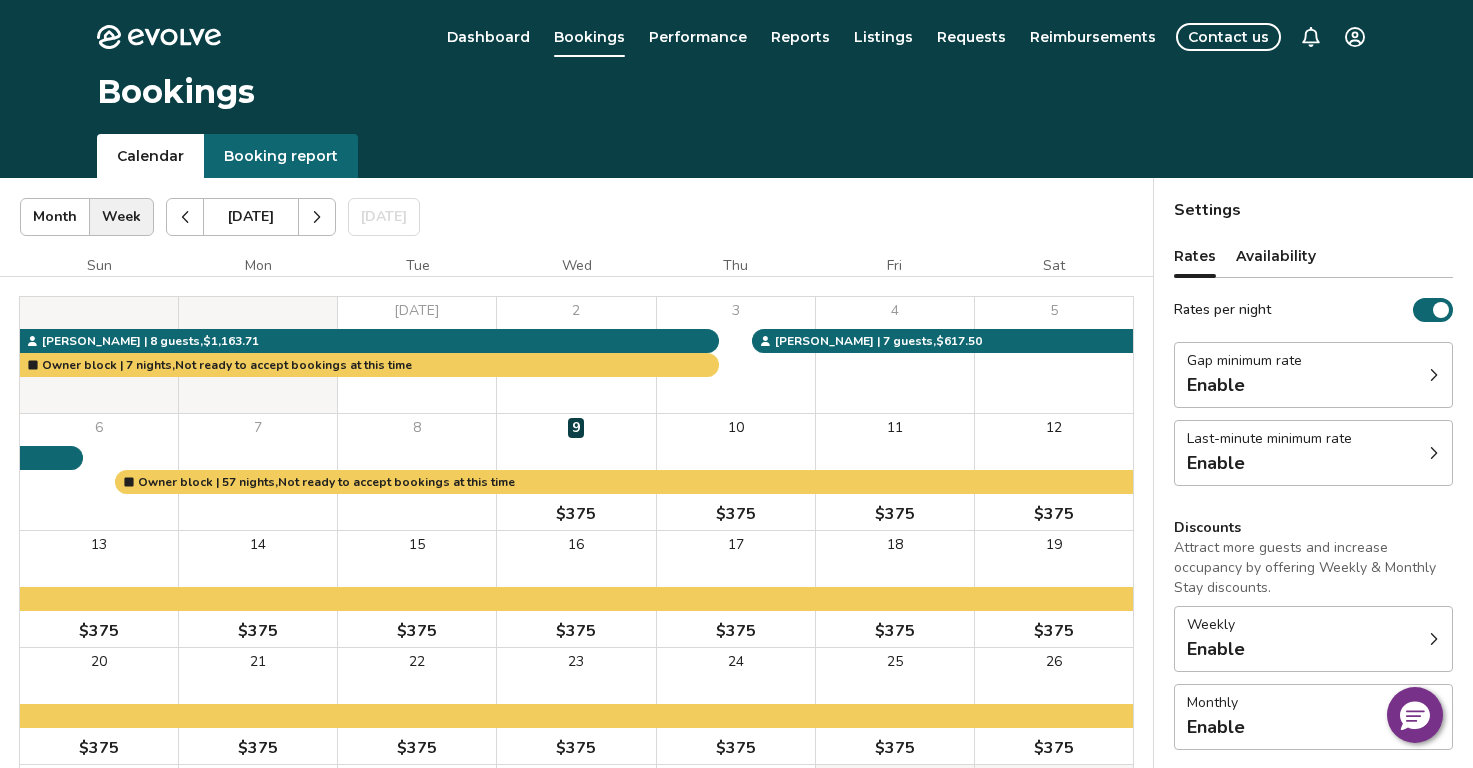 scroll, scrollTop: 0, scrollLeft: 0, axis: both 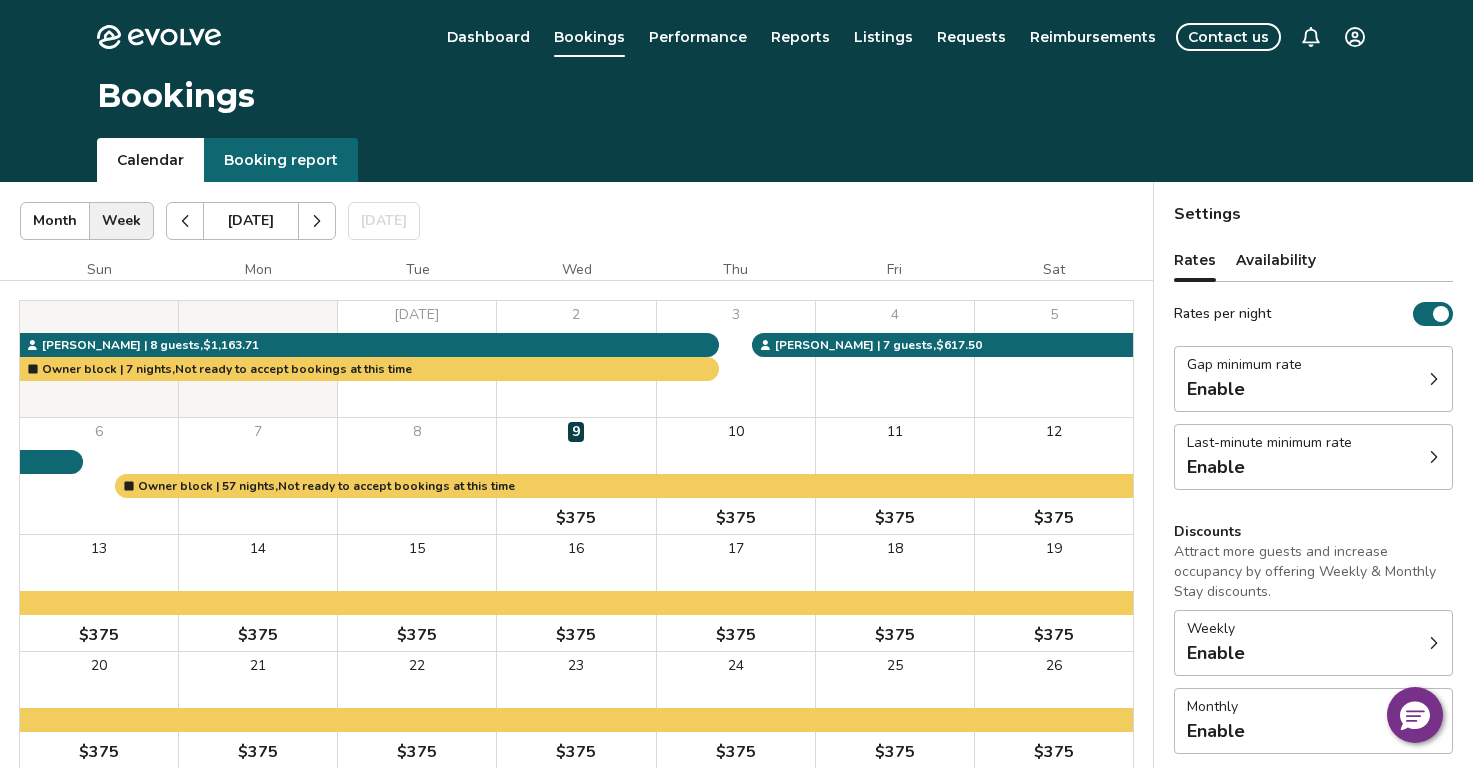 click 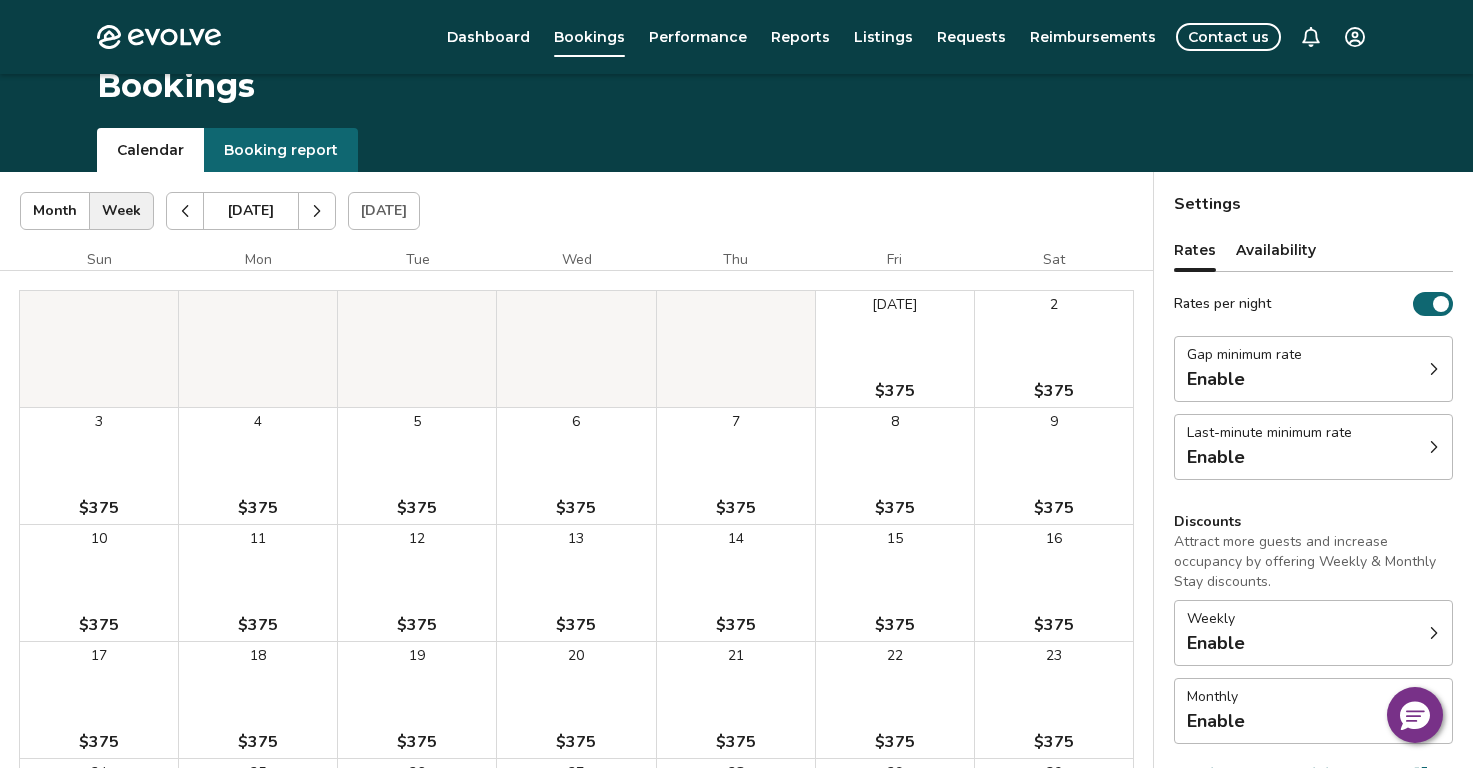 scroll, scrollTop: 0, scrollLeft: 0, axis: both 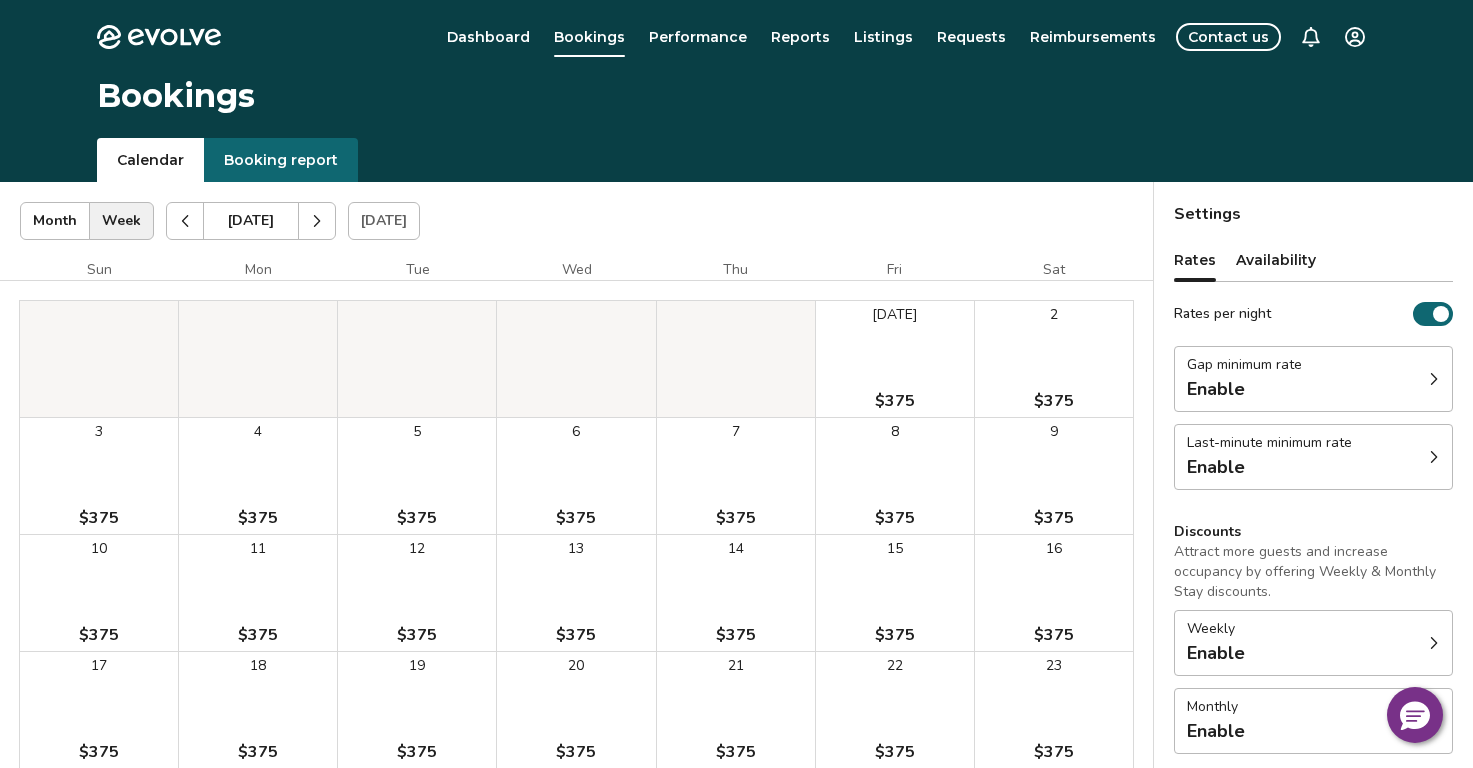 click 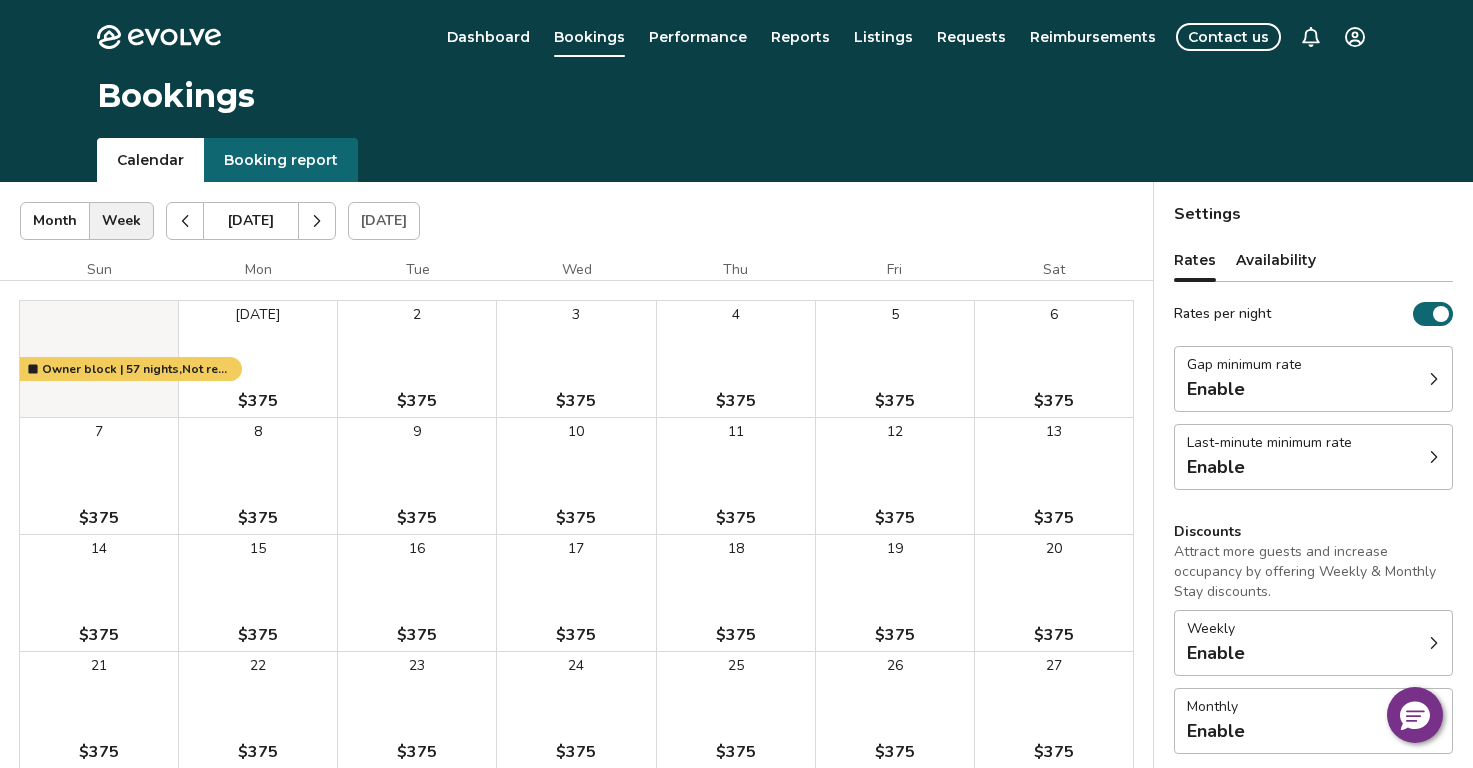 click 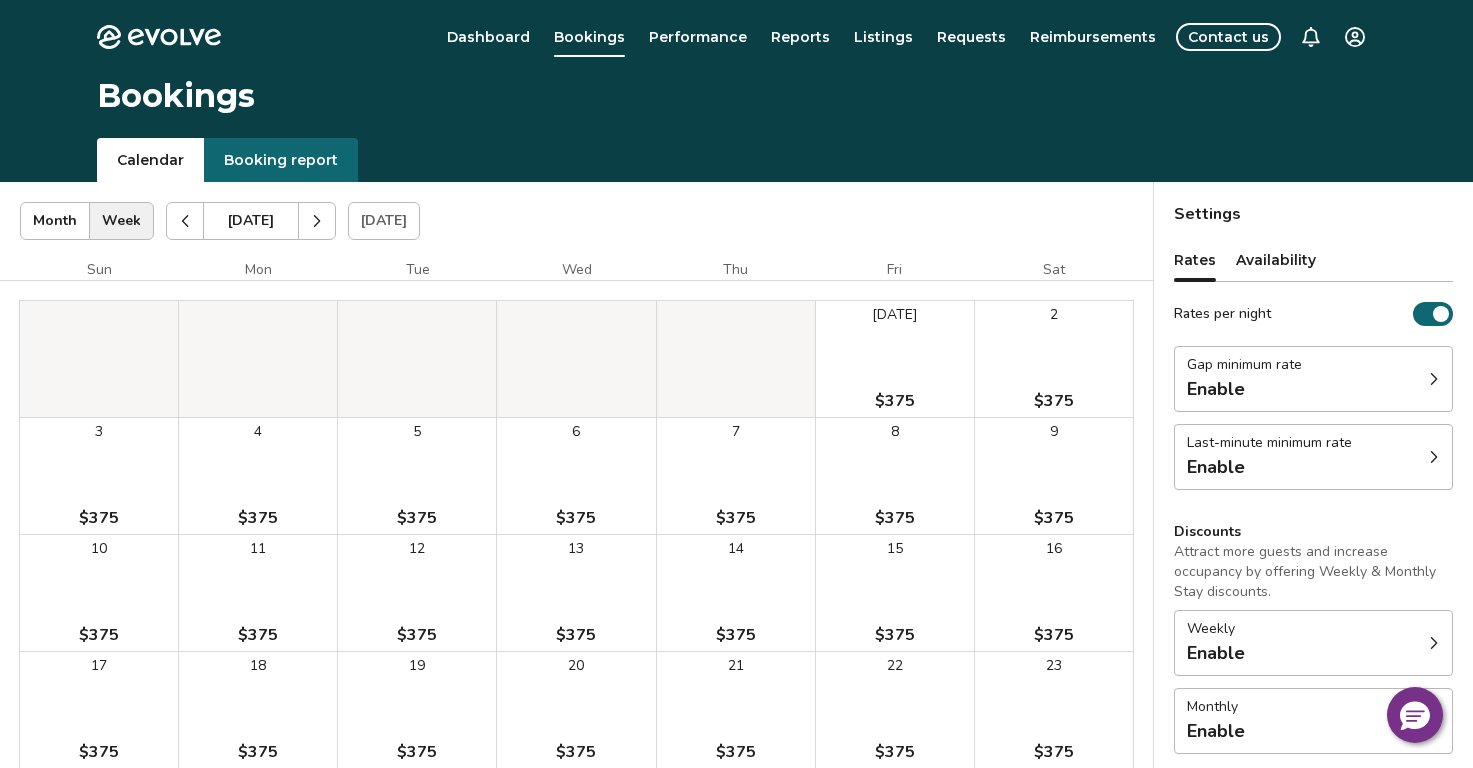 click 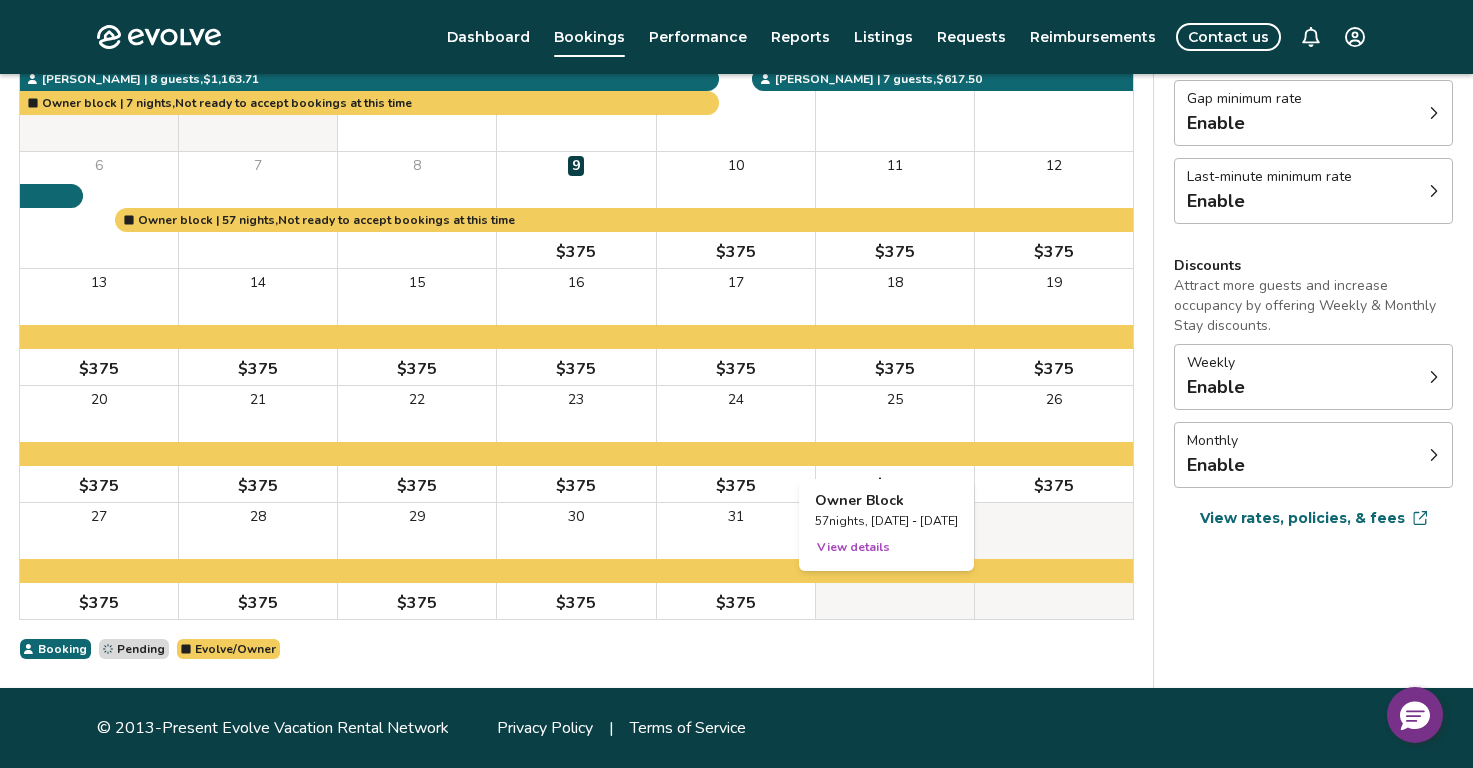 scroll, scrollTop: 0, scrollLeft: 0, axis: both 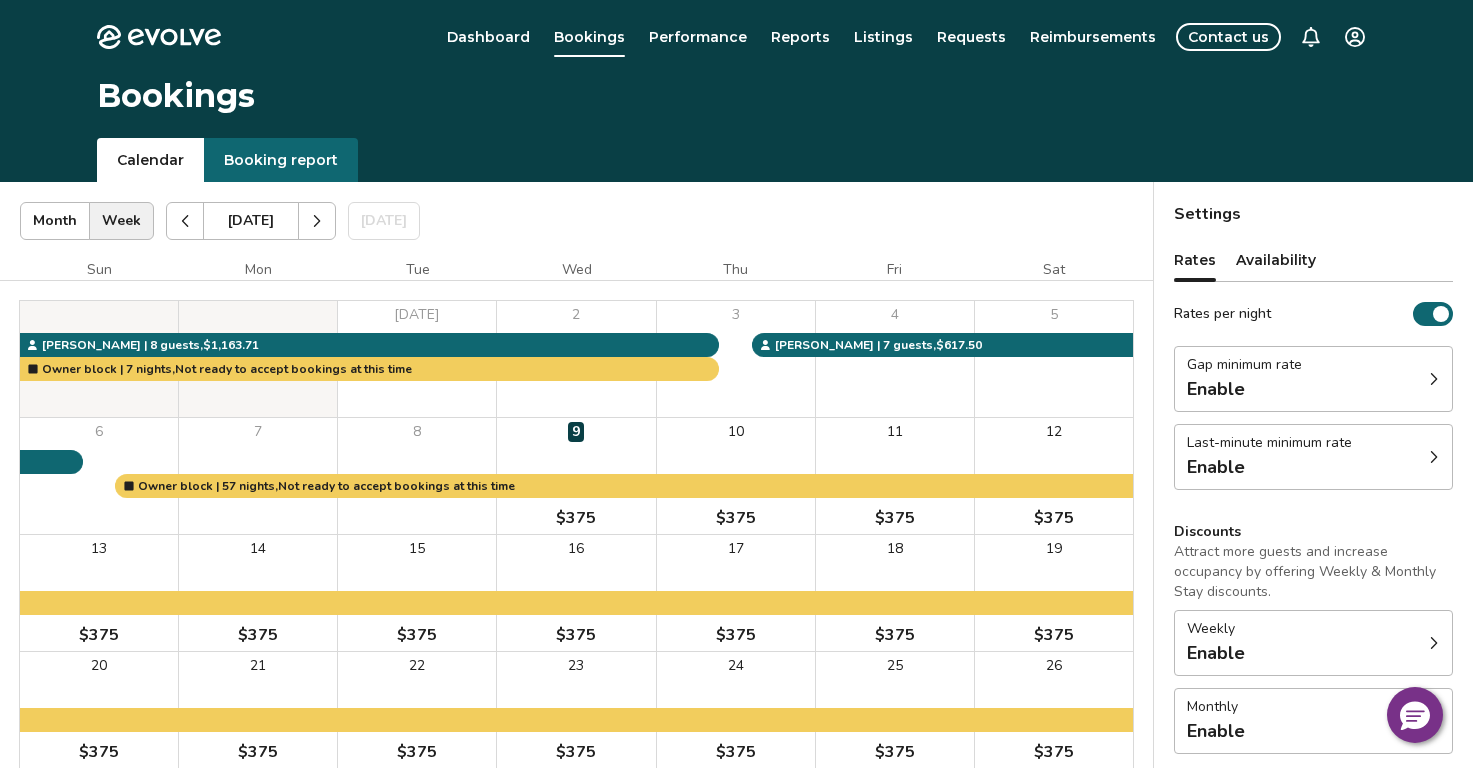 click 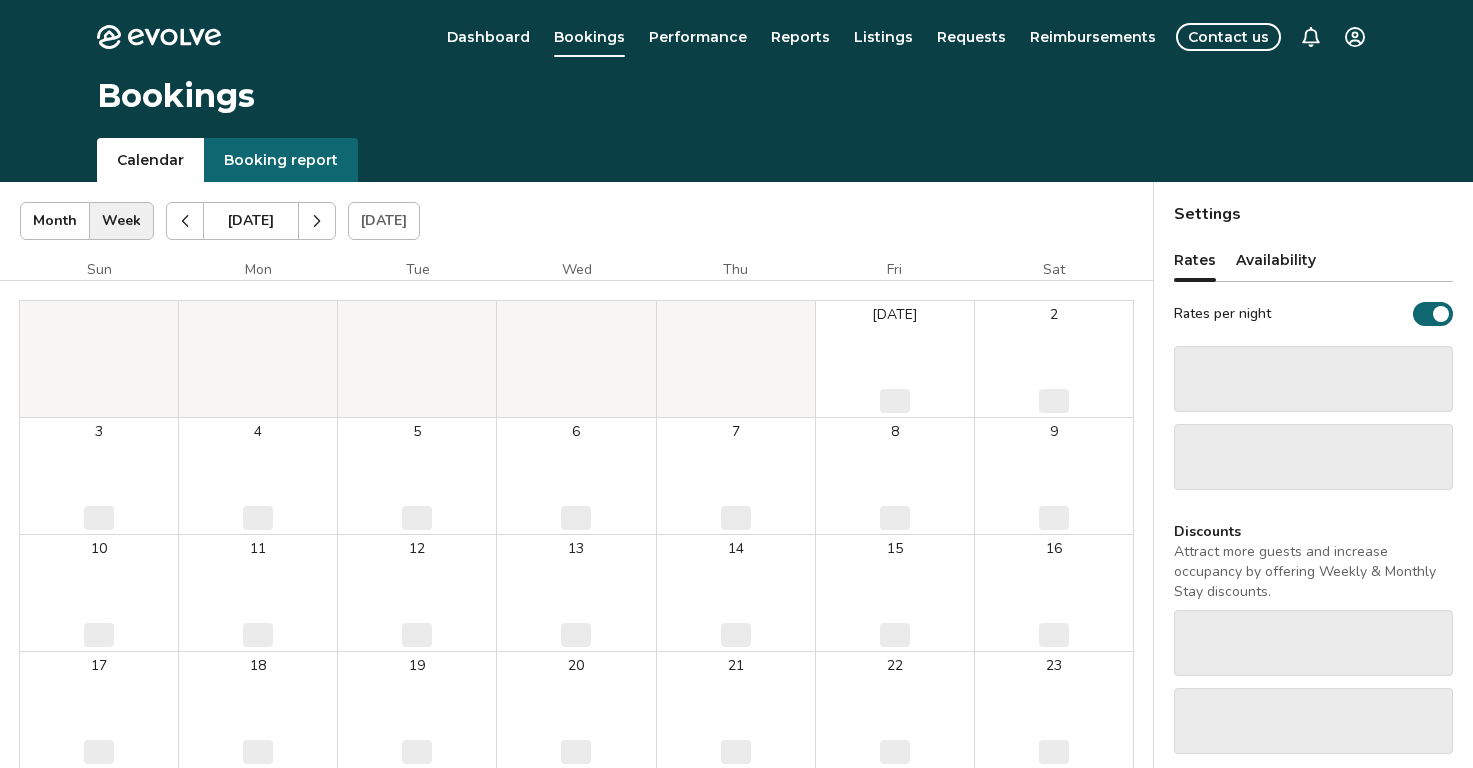 scroll, scrollTop: 0, scrollLeft: 0, axis: both 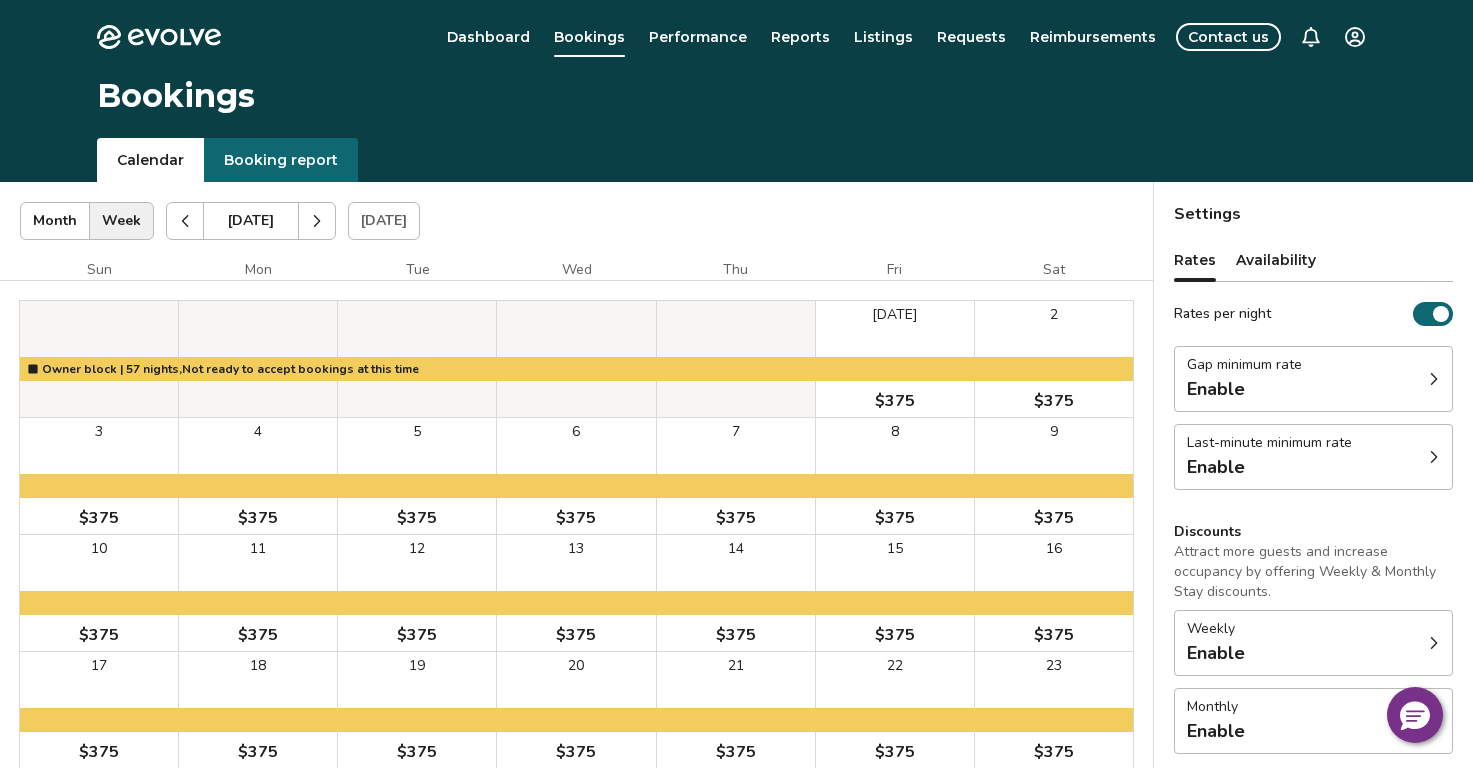 click 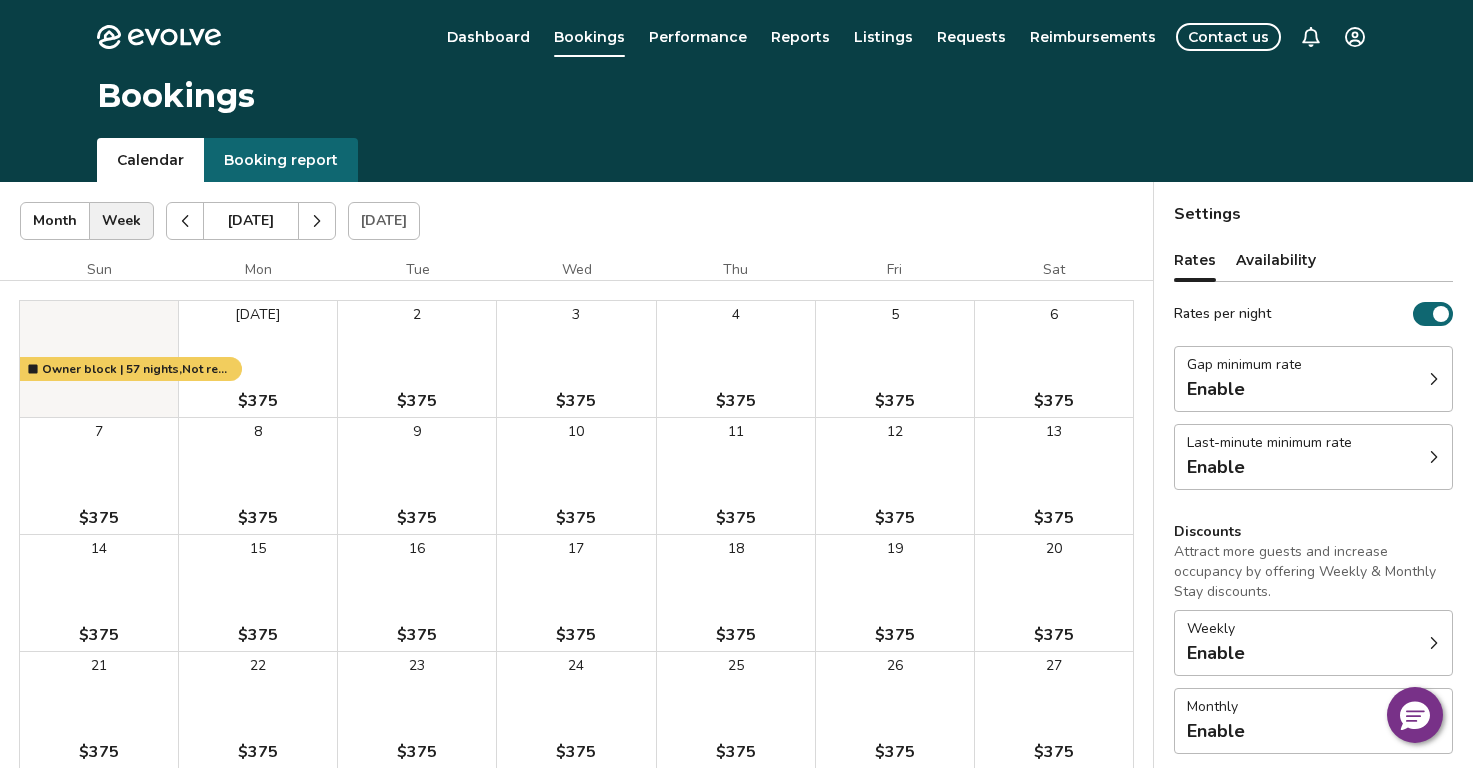 click 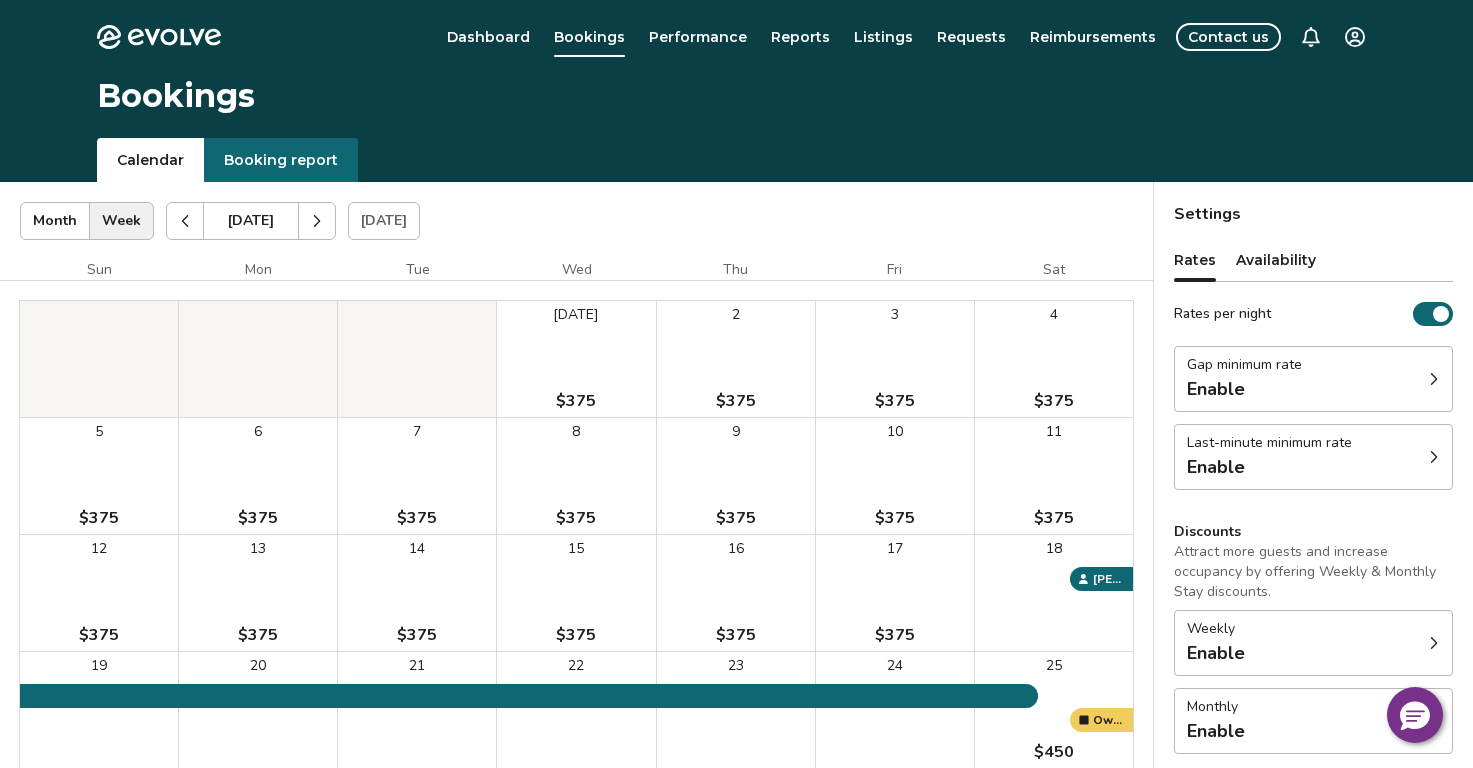 click 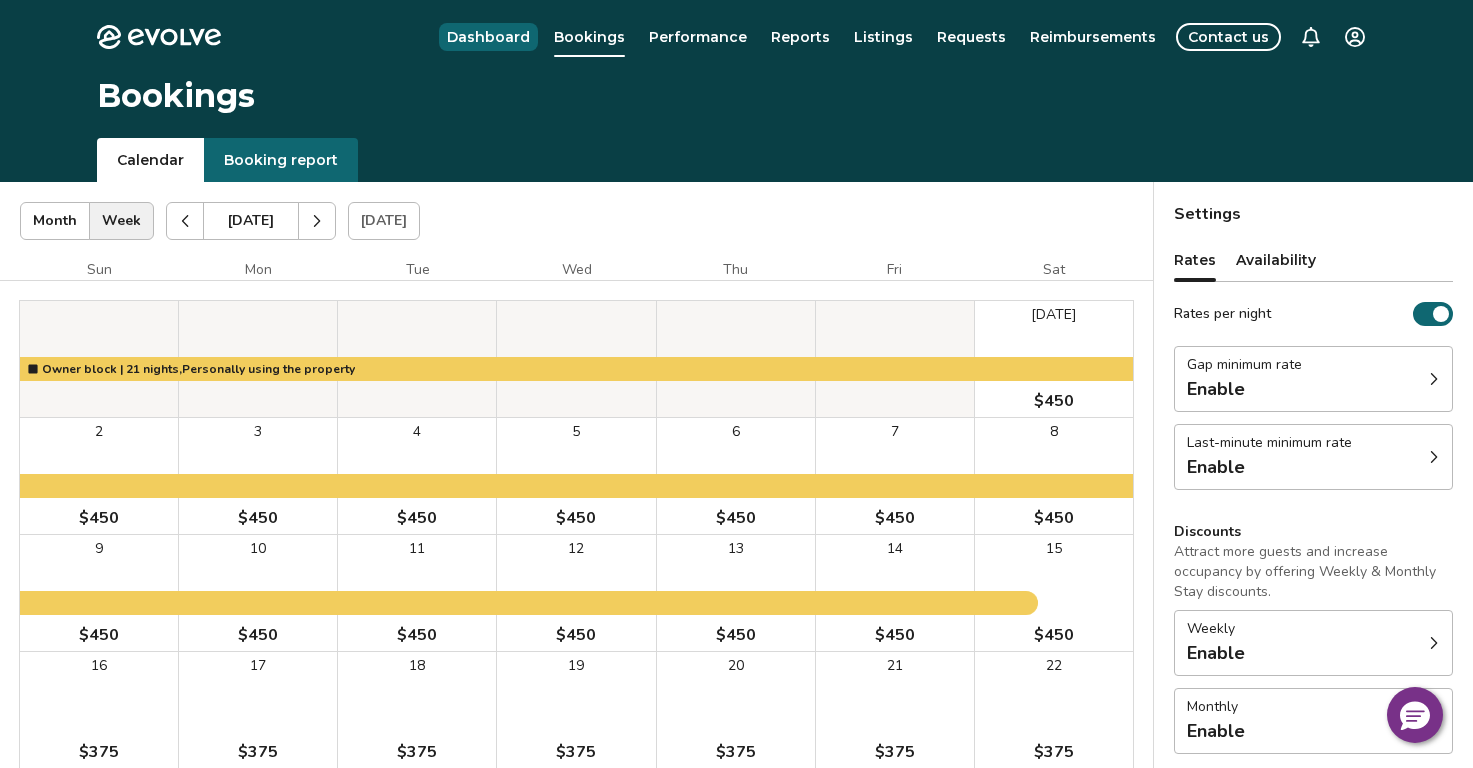click on "Dashboard" at bounding box center (488, 37) 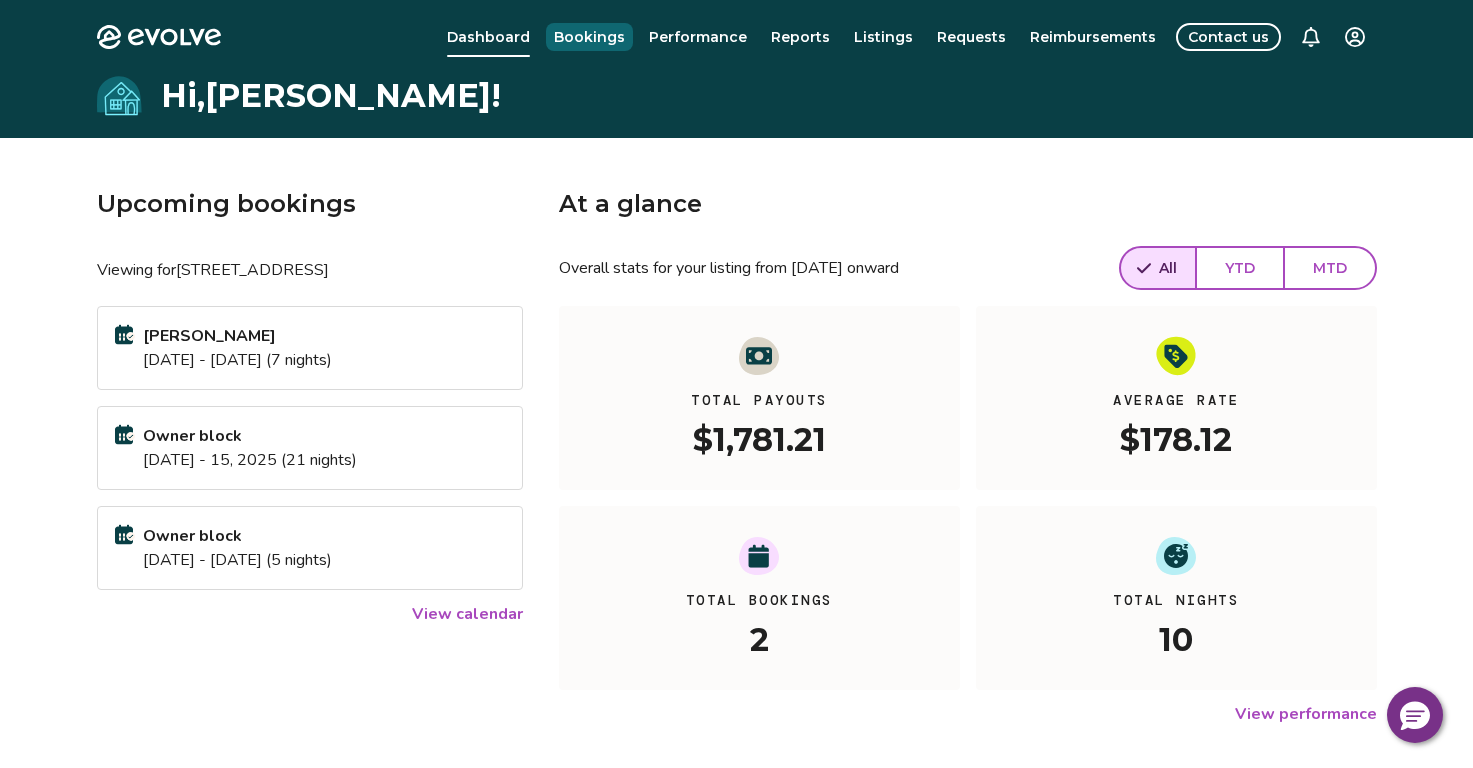 click on "Bookings" at bounding box center (589, 37) 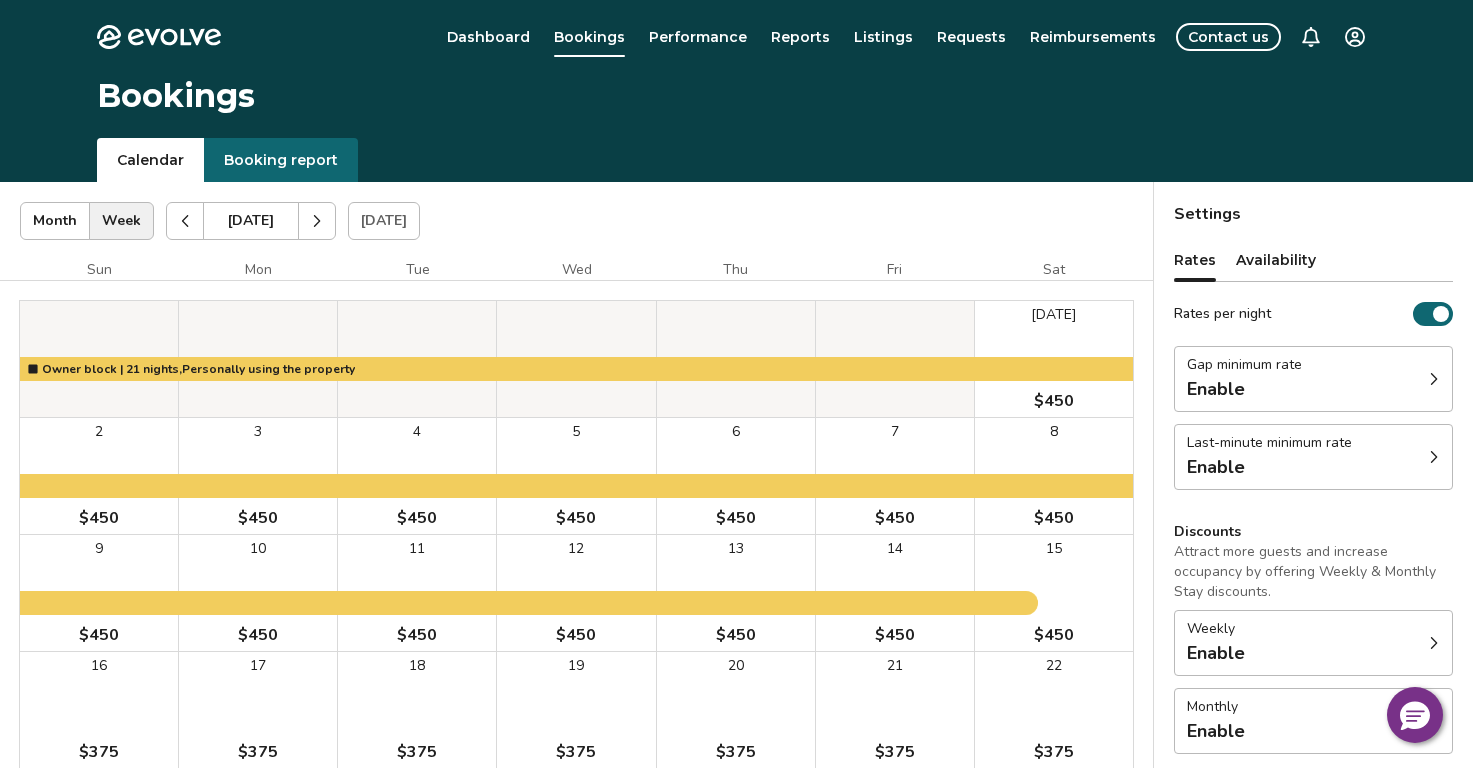 click 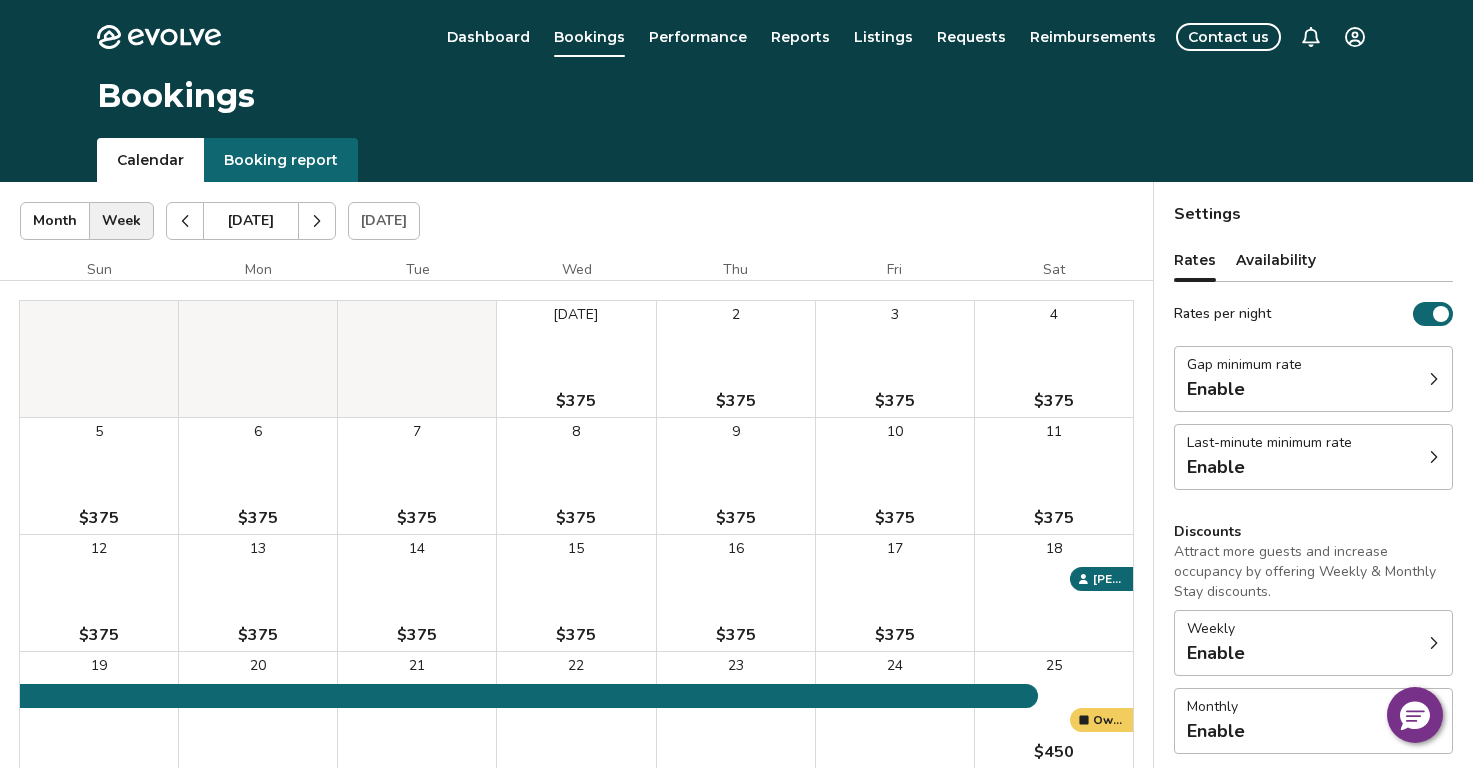 click 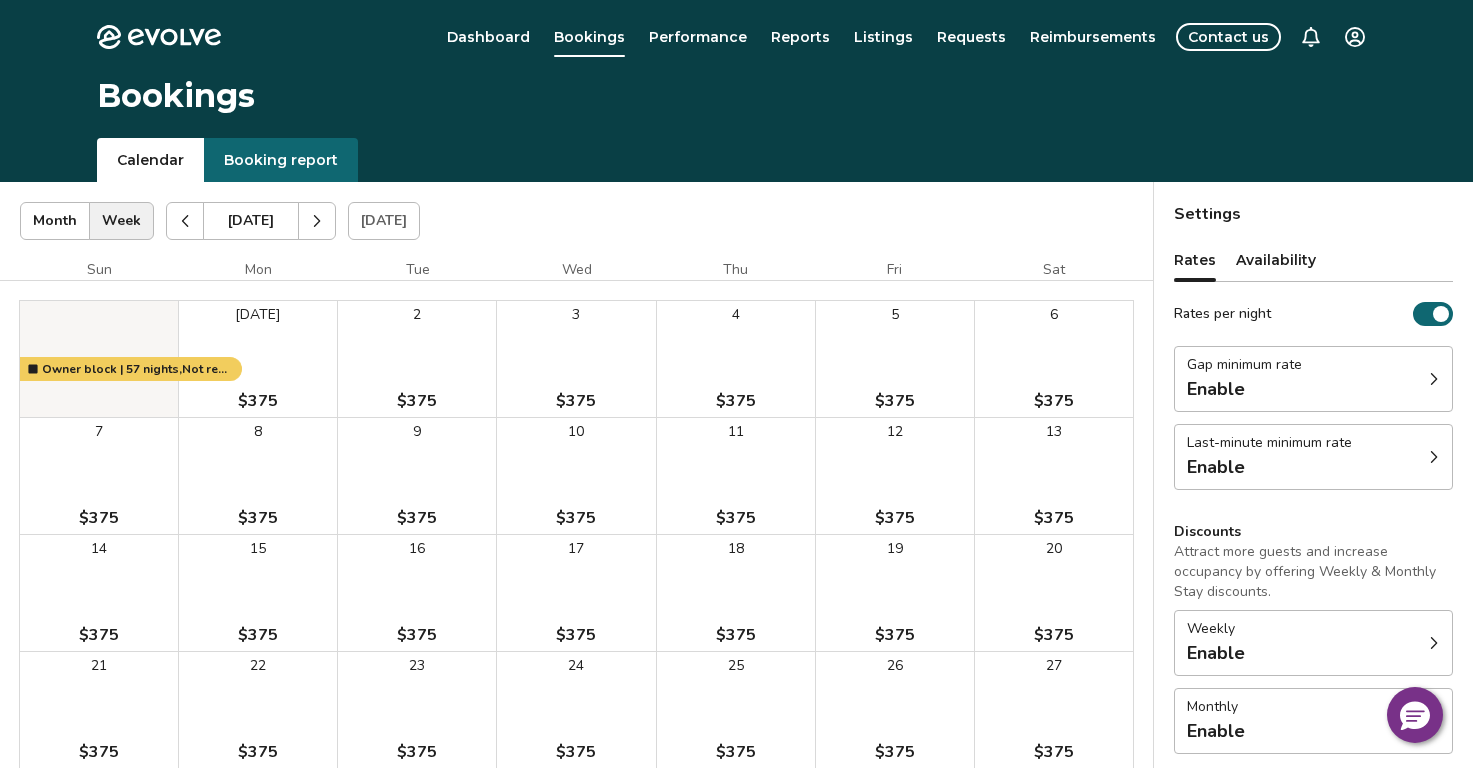 click 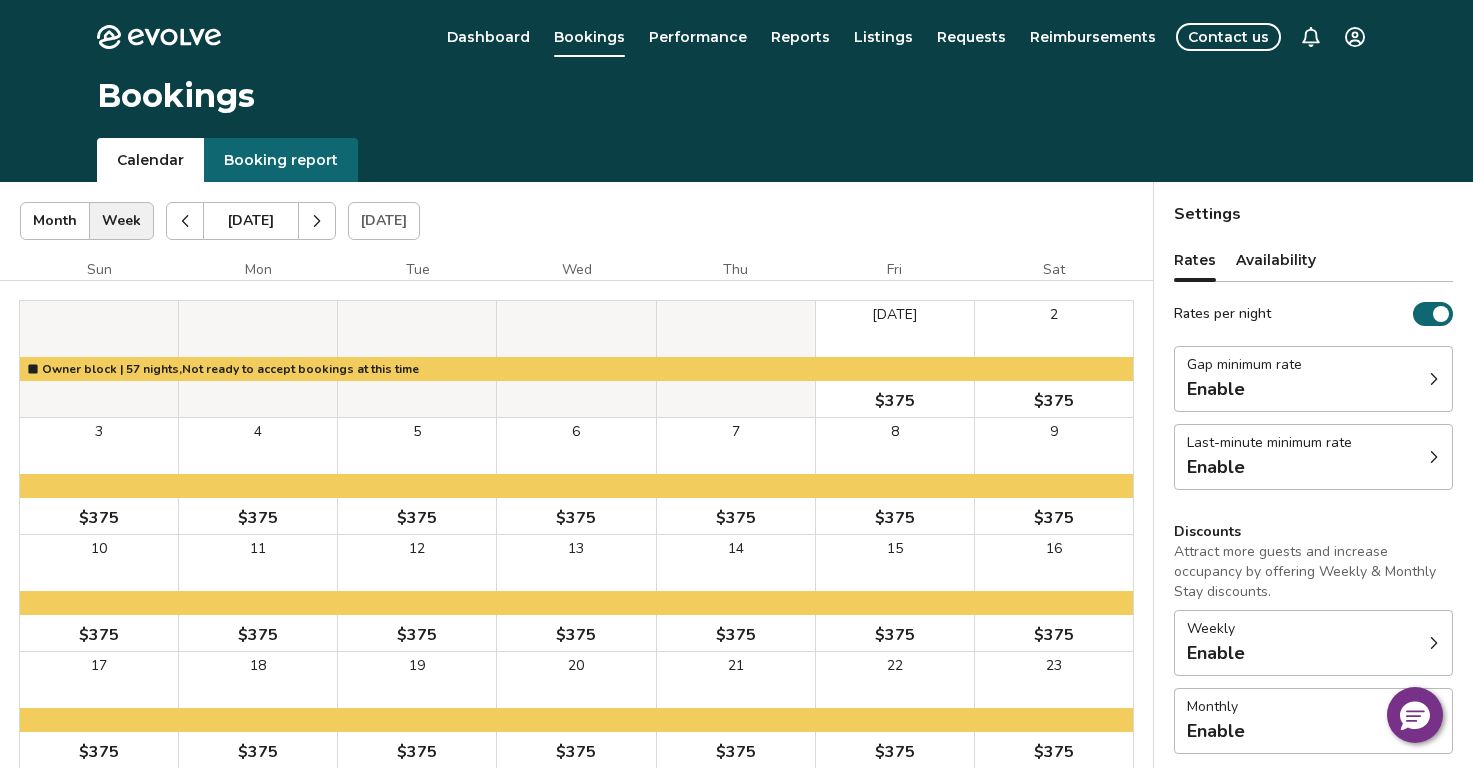 click 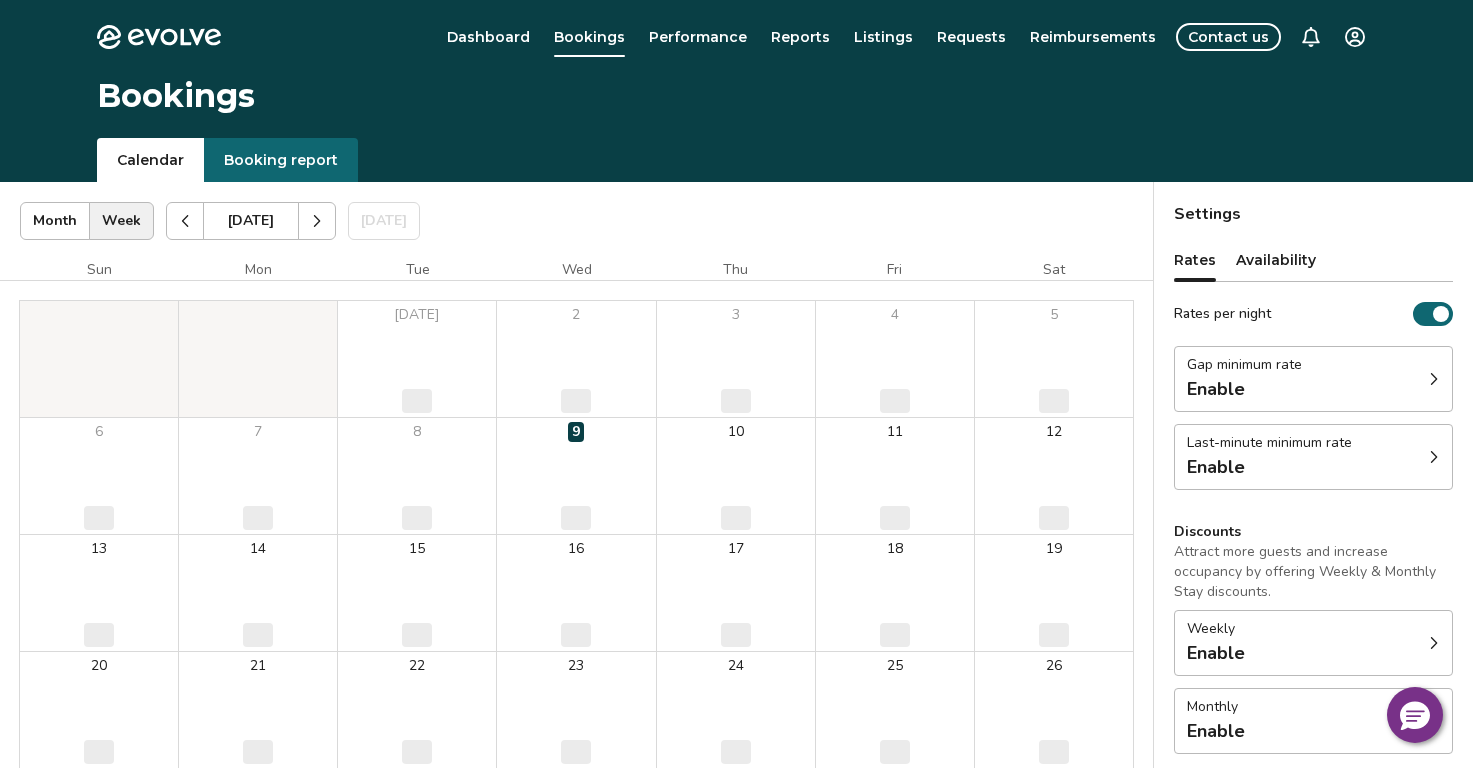 click 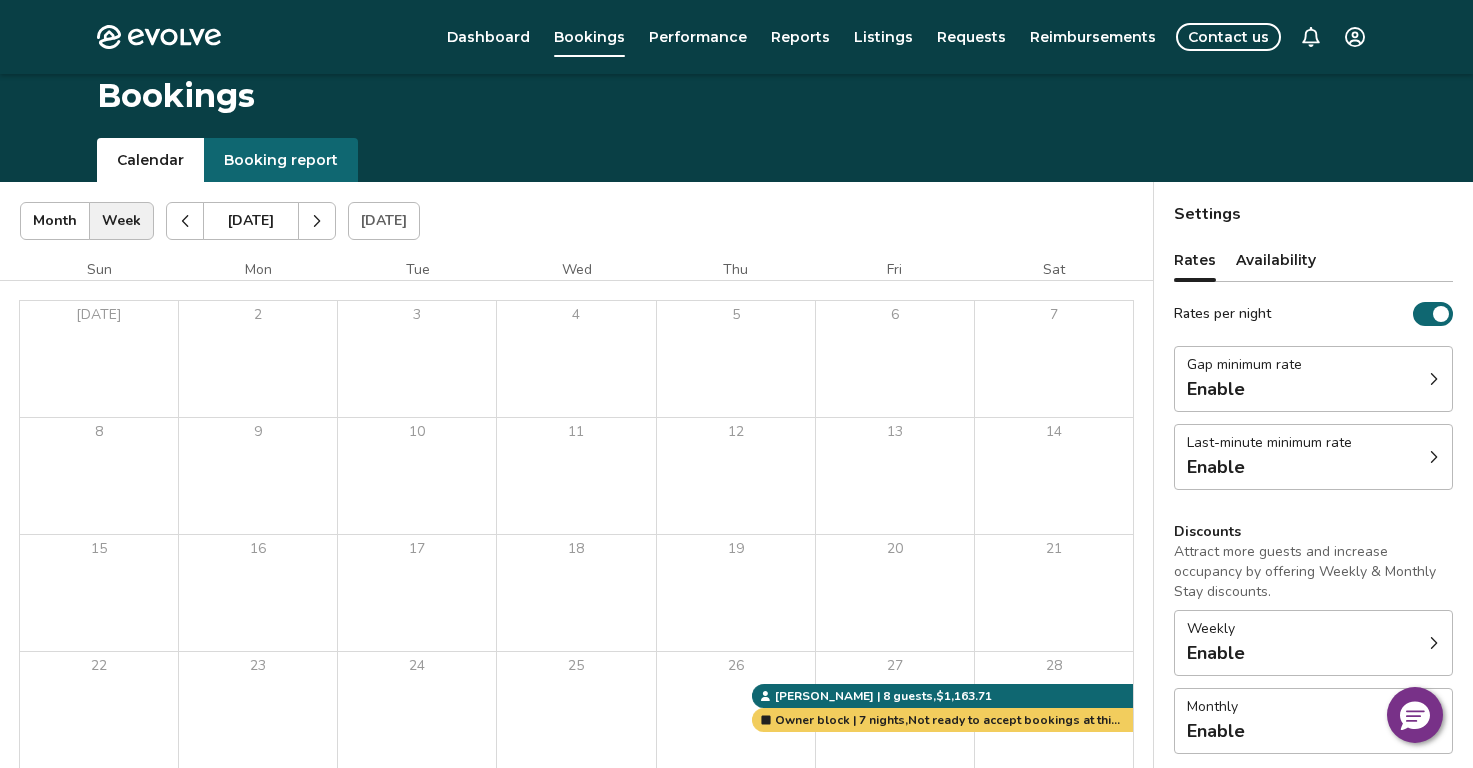 scroll, scrollTop: 100, scrollLeft: 0, axis: vertical 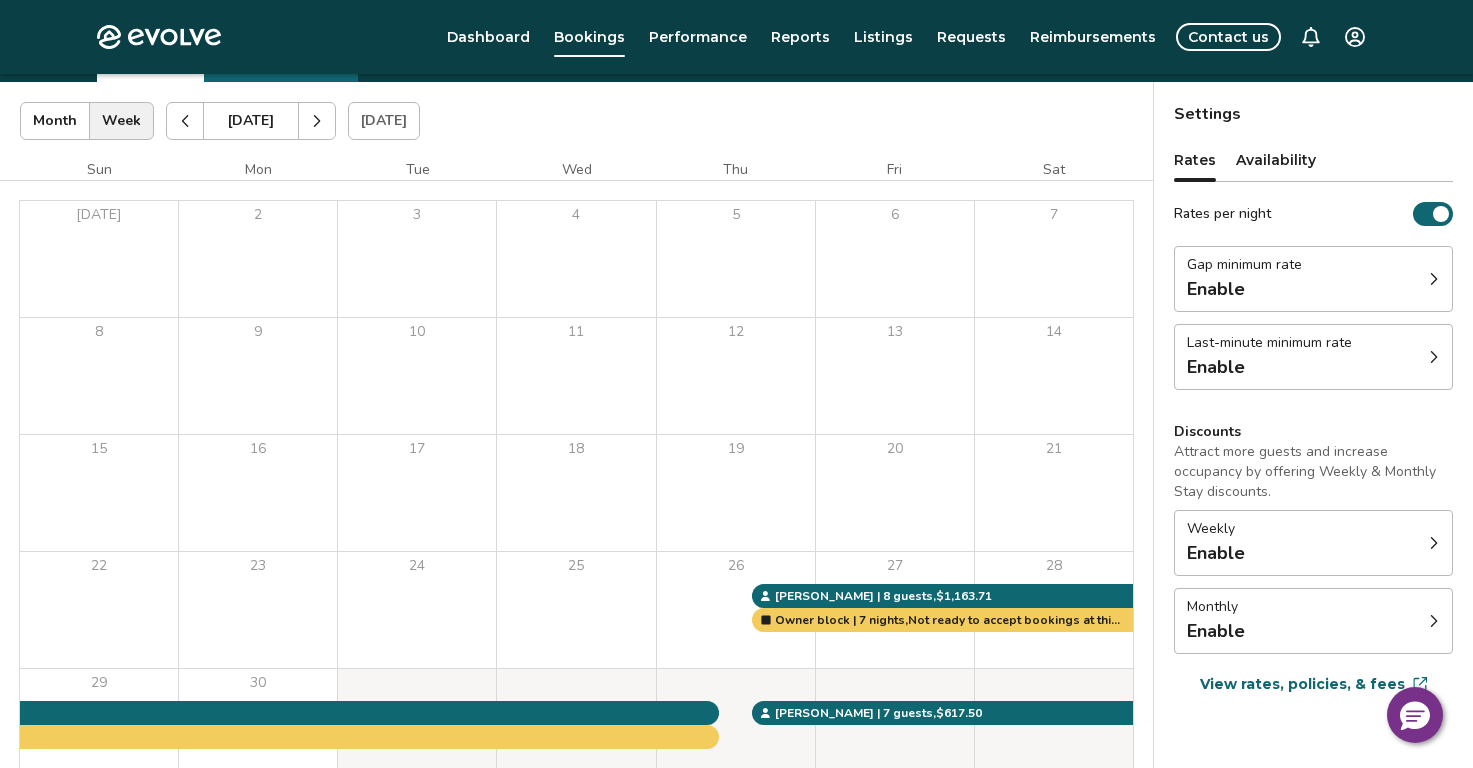 click 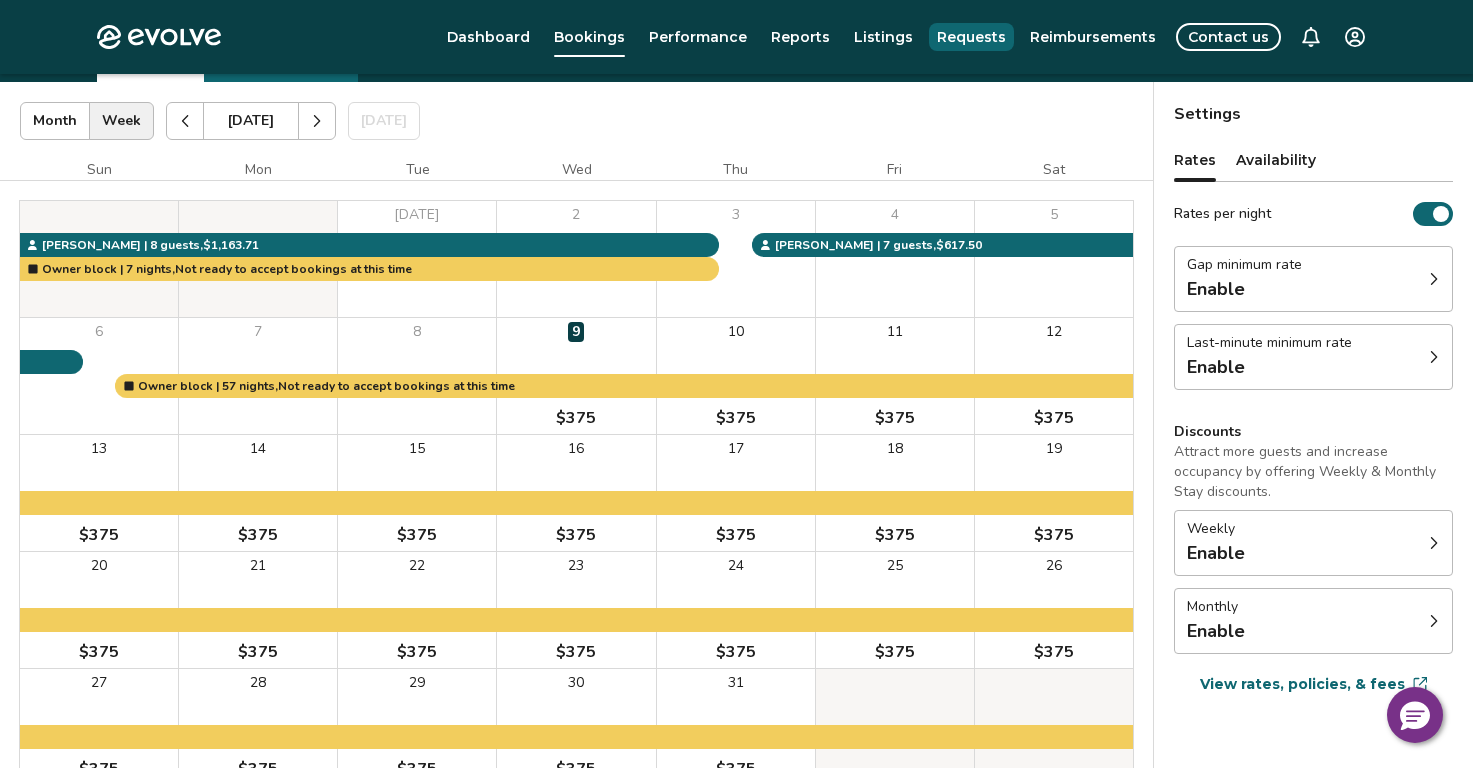 click on "Requests" at bounding box center (971, 37) 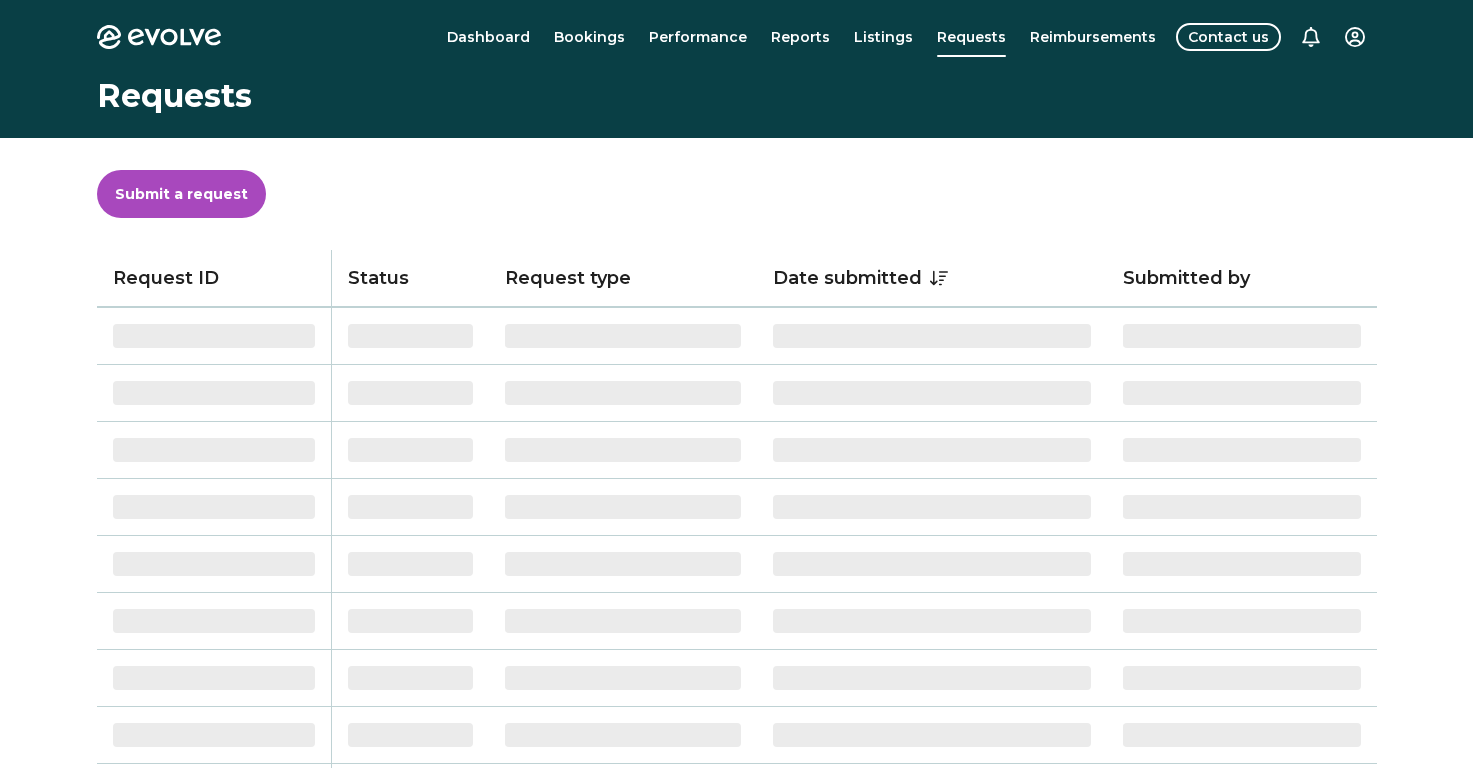 scroll, scrollTop: 0, scrollLeft: 0, axis: both 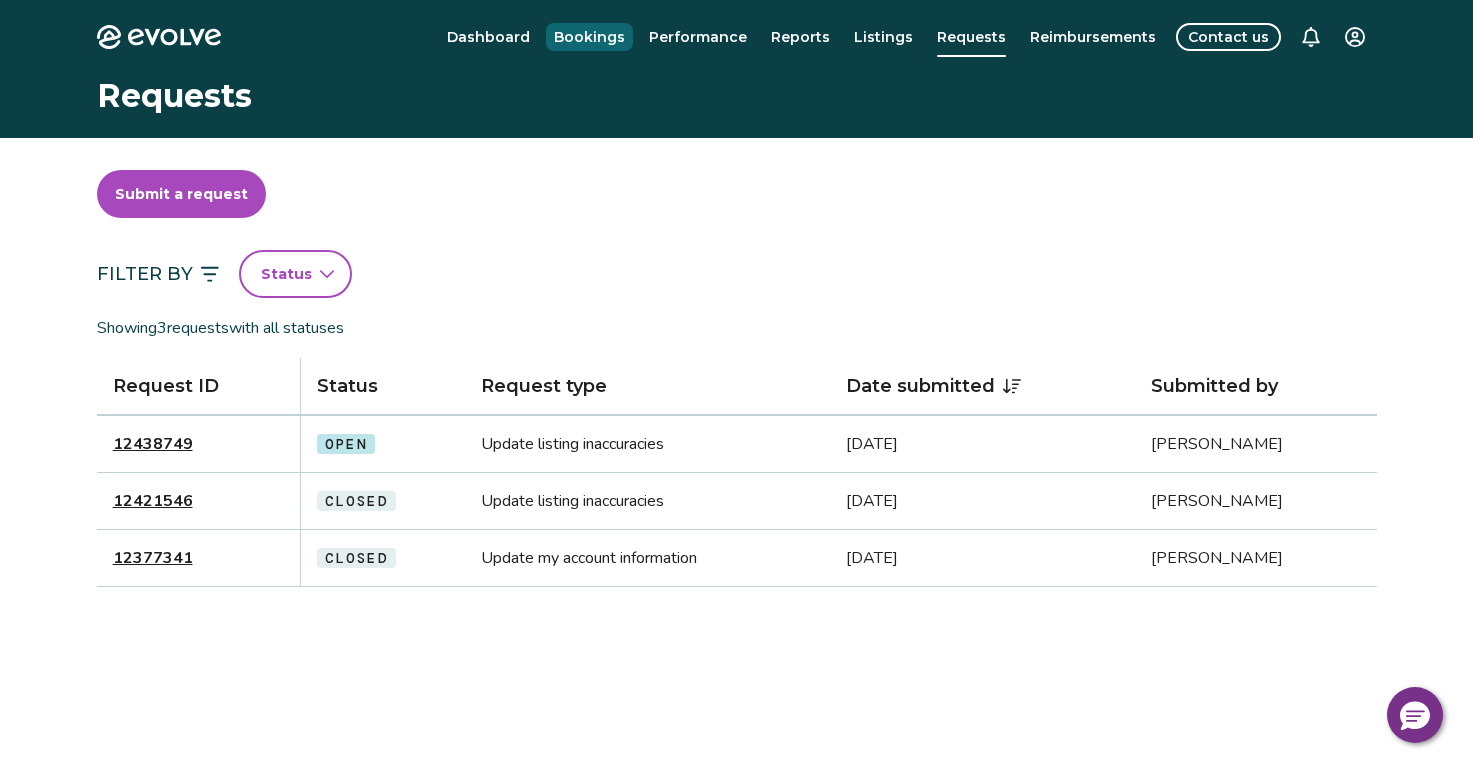click on "Bookings" at bounding box center [589, 37] 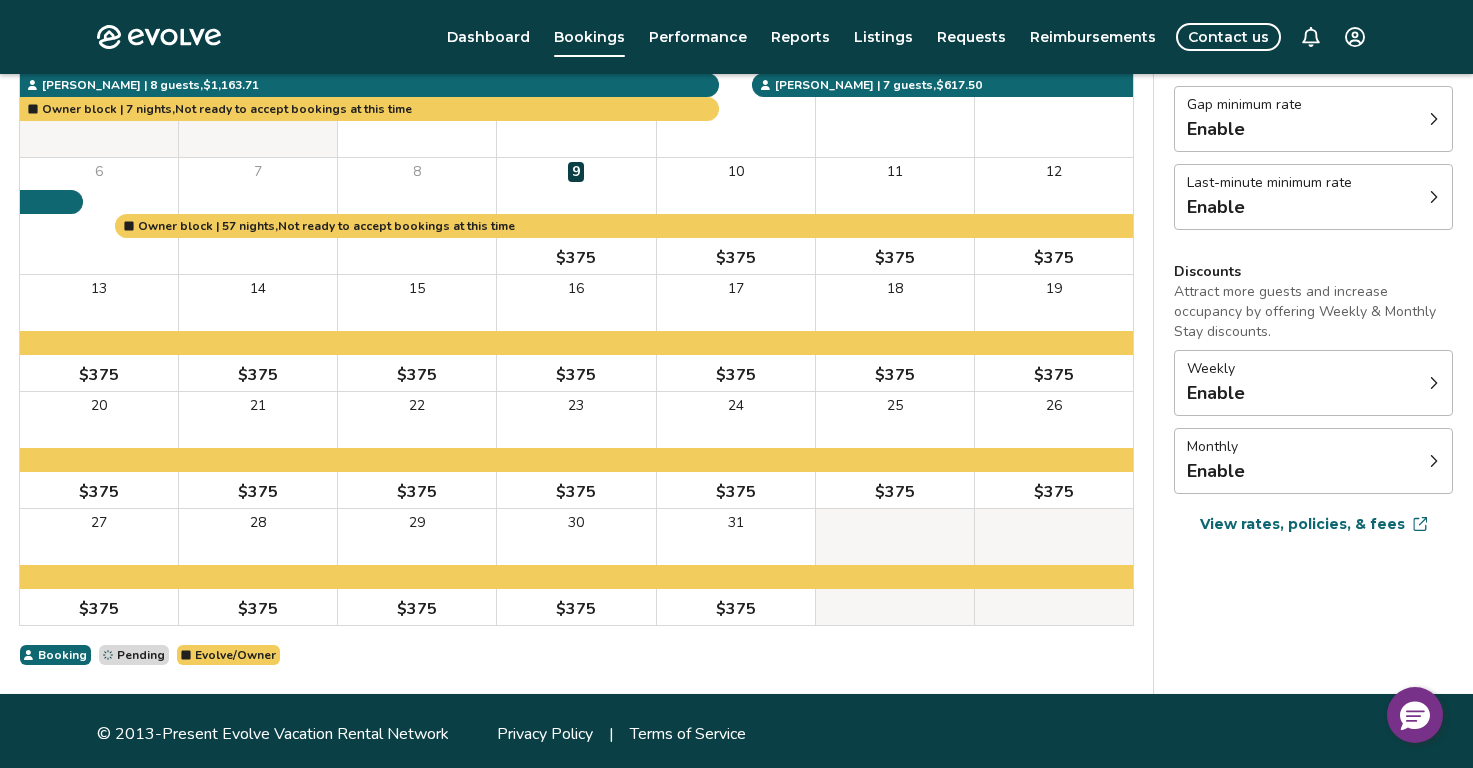 scroll, scrollTop: 266, scrollLeft: 0, axis: vertical 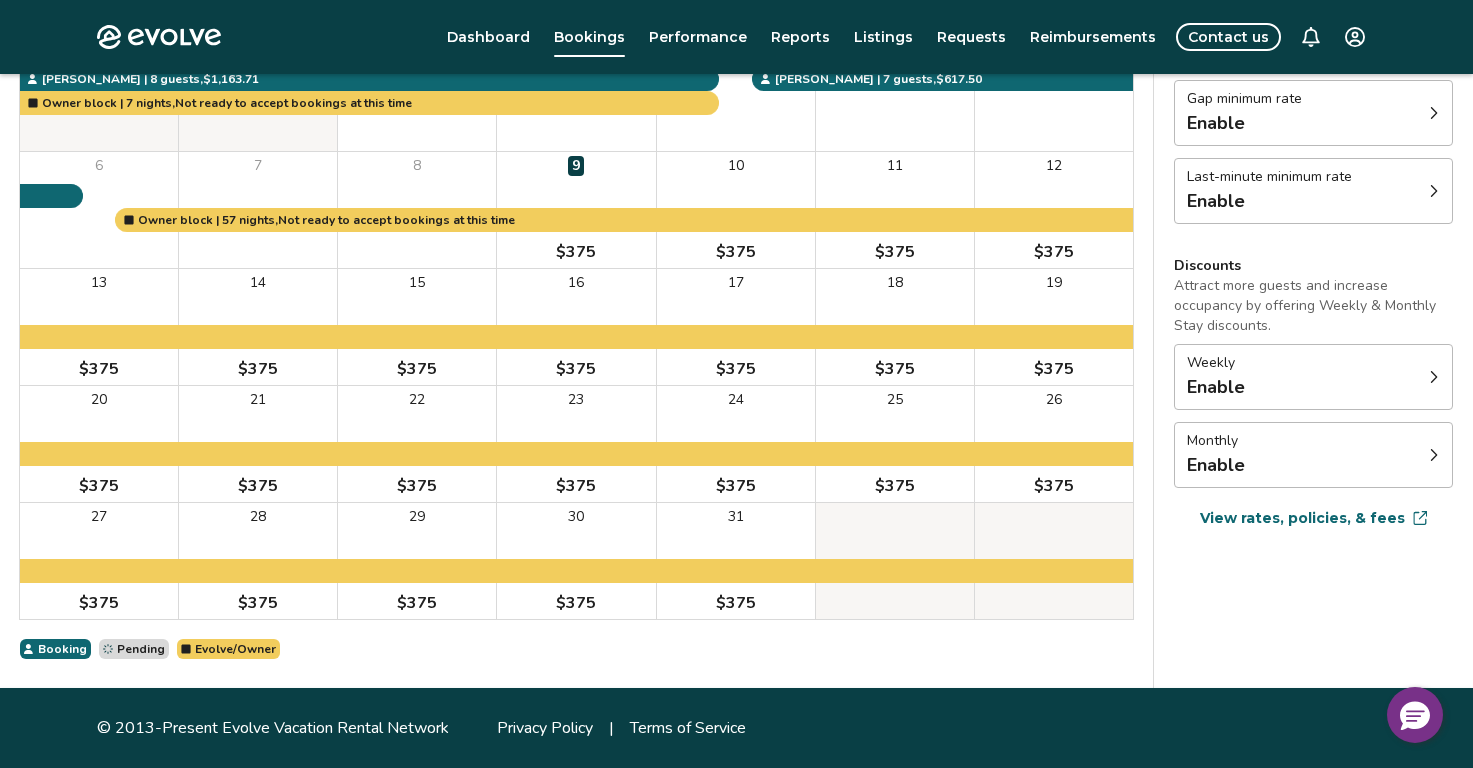 click on "Evolve/Owner" at bounding box center [235, 649] 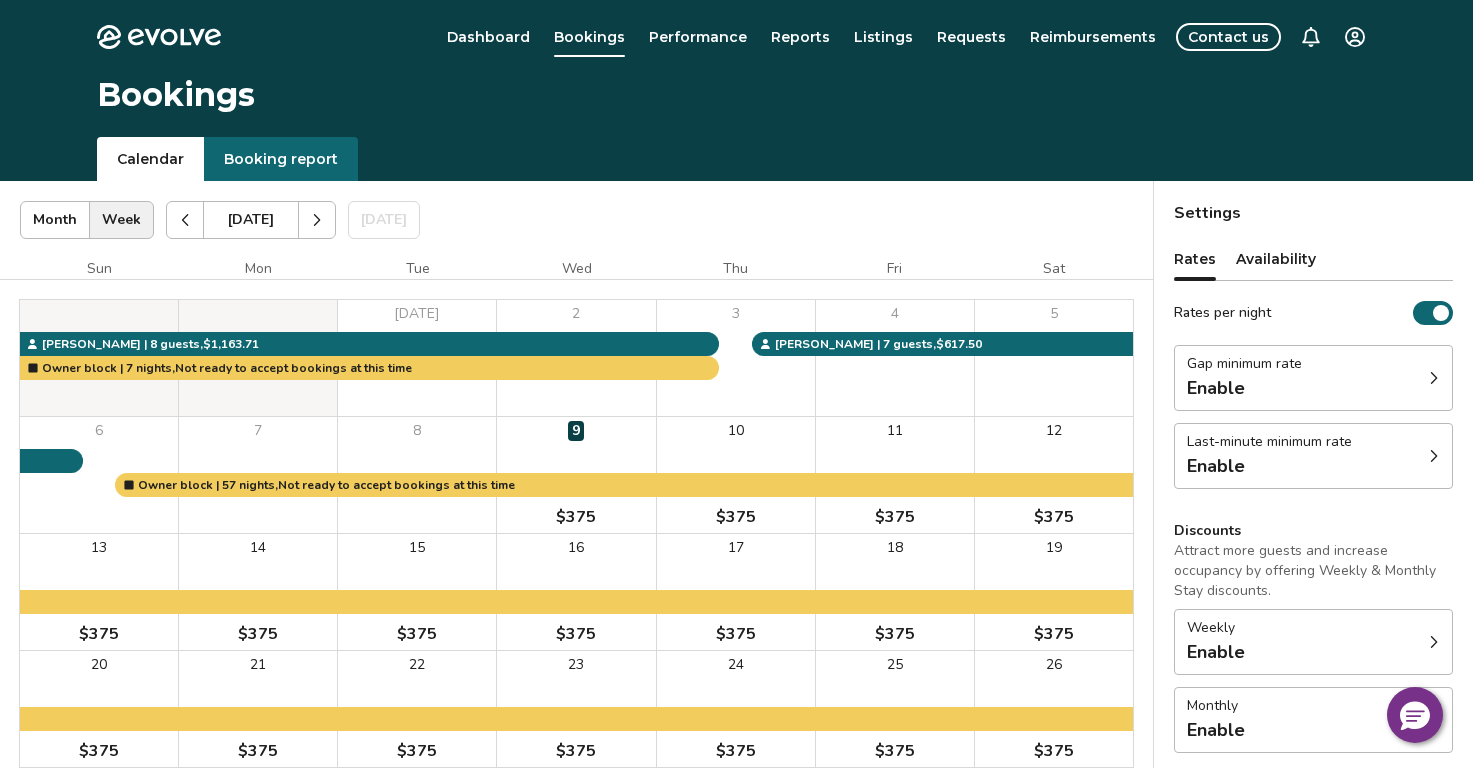 scroll, scrollTop: 0, scrollLeft: 0, axis: both 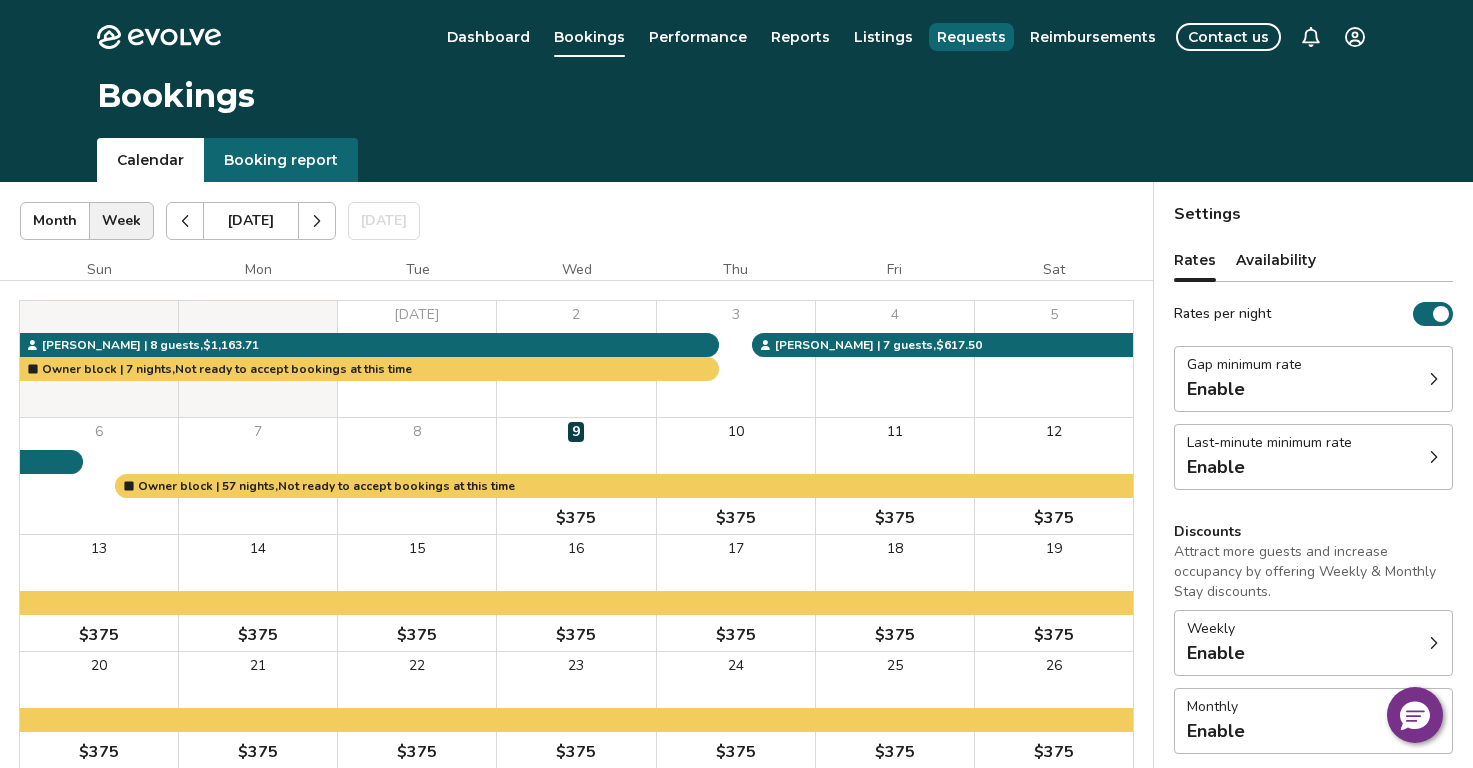 click on "Requests" at bounding box center [971, 37] 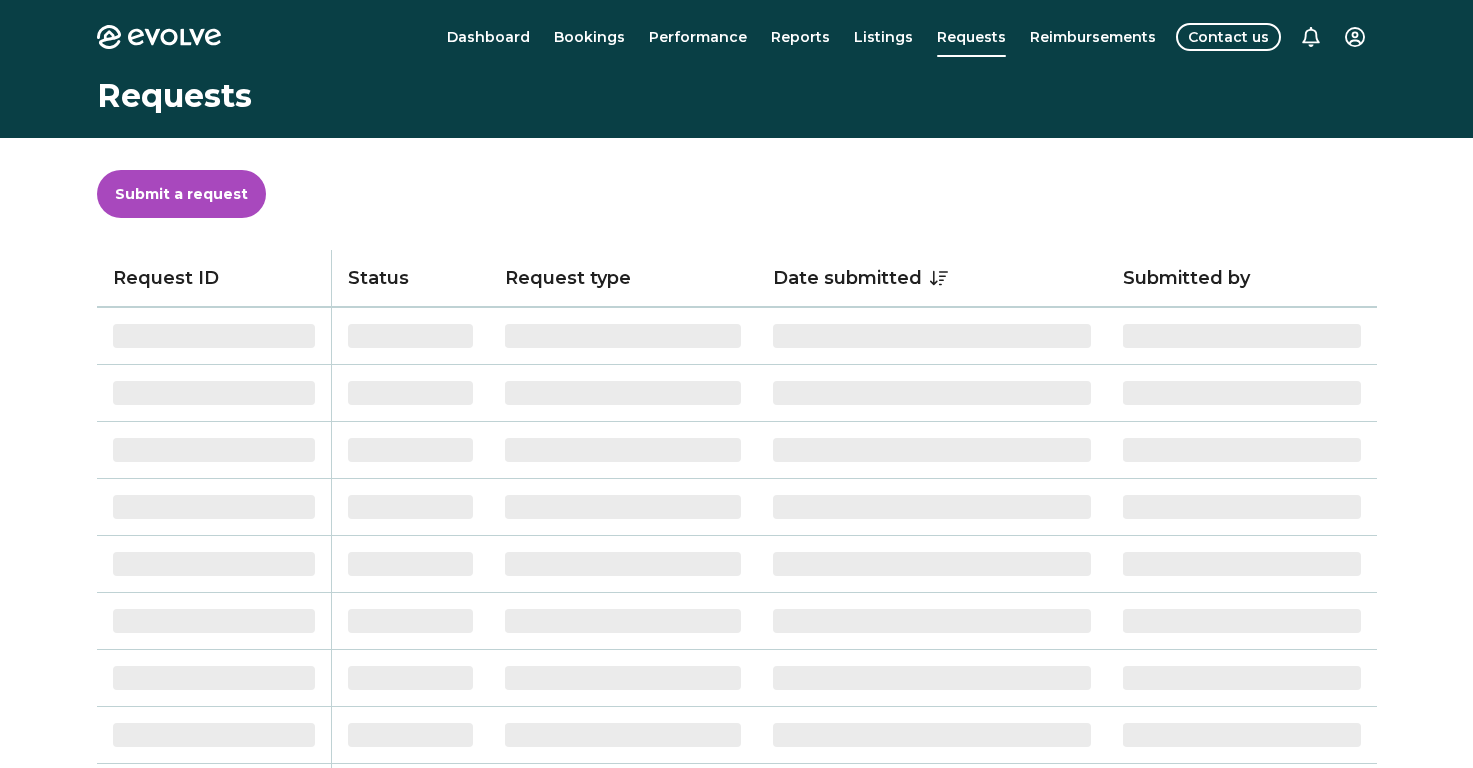 scroll, scrollTop: 0, scrollLeft: 0, axis: both 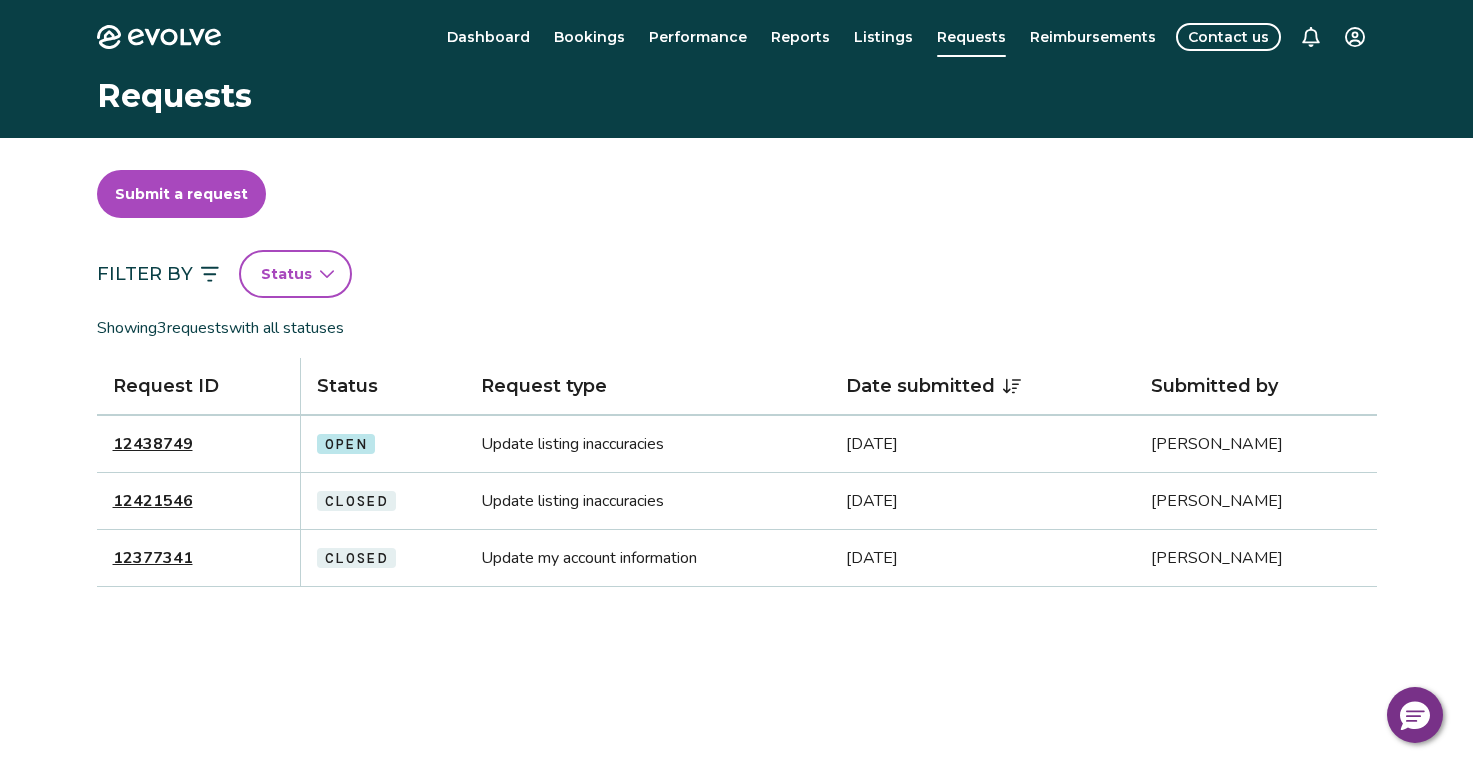 click on "Submit a request" at bounding box center (181, 194) 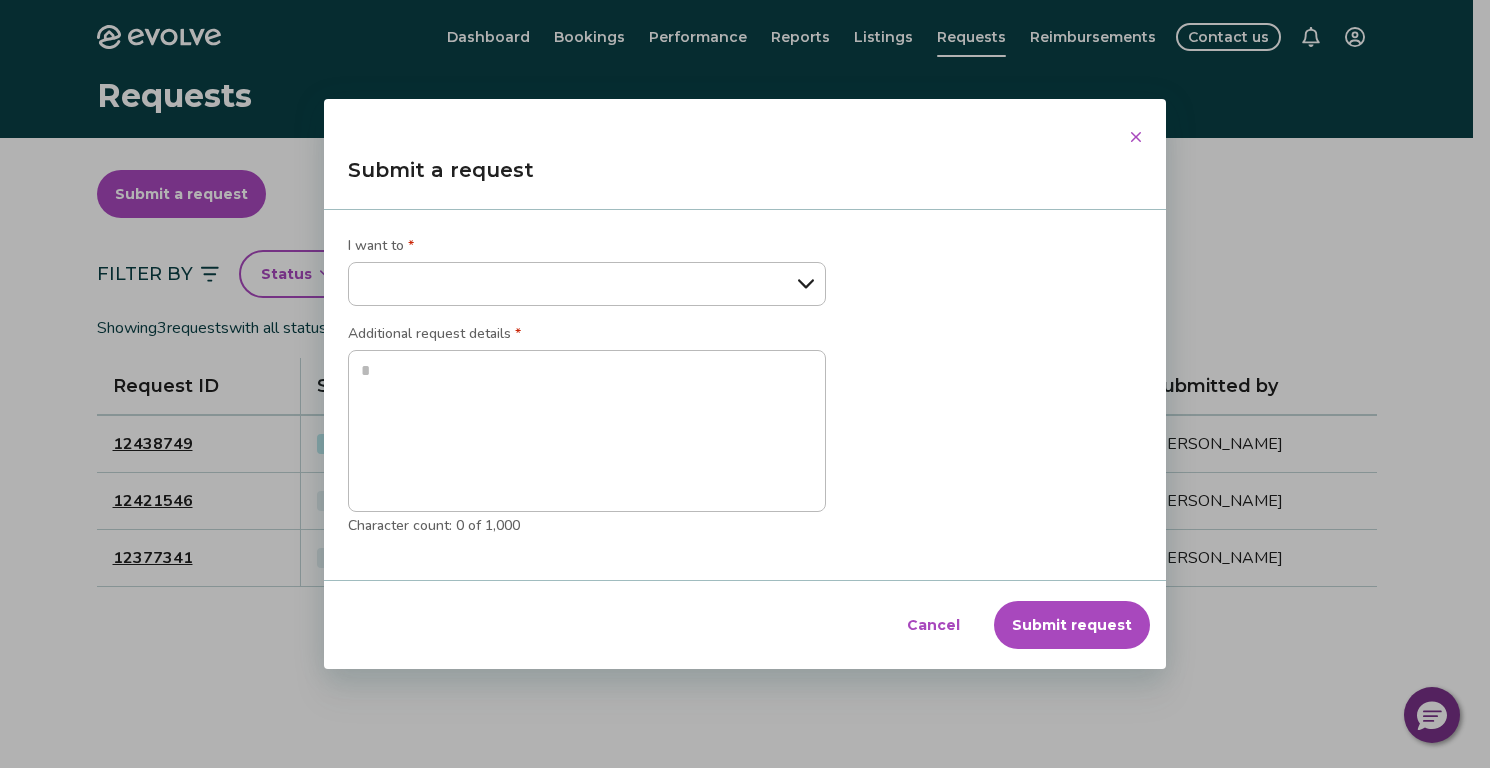 click on "**********" at bounding box center (587, 284) 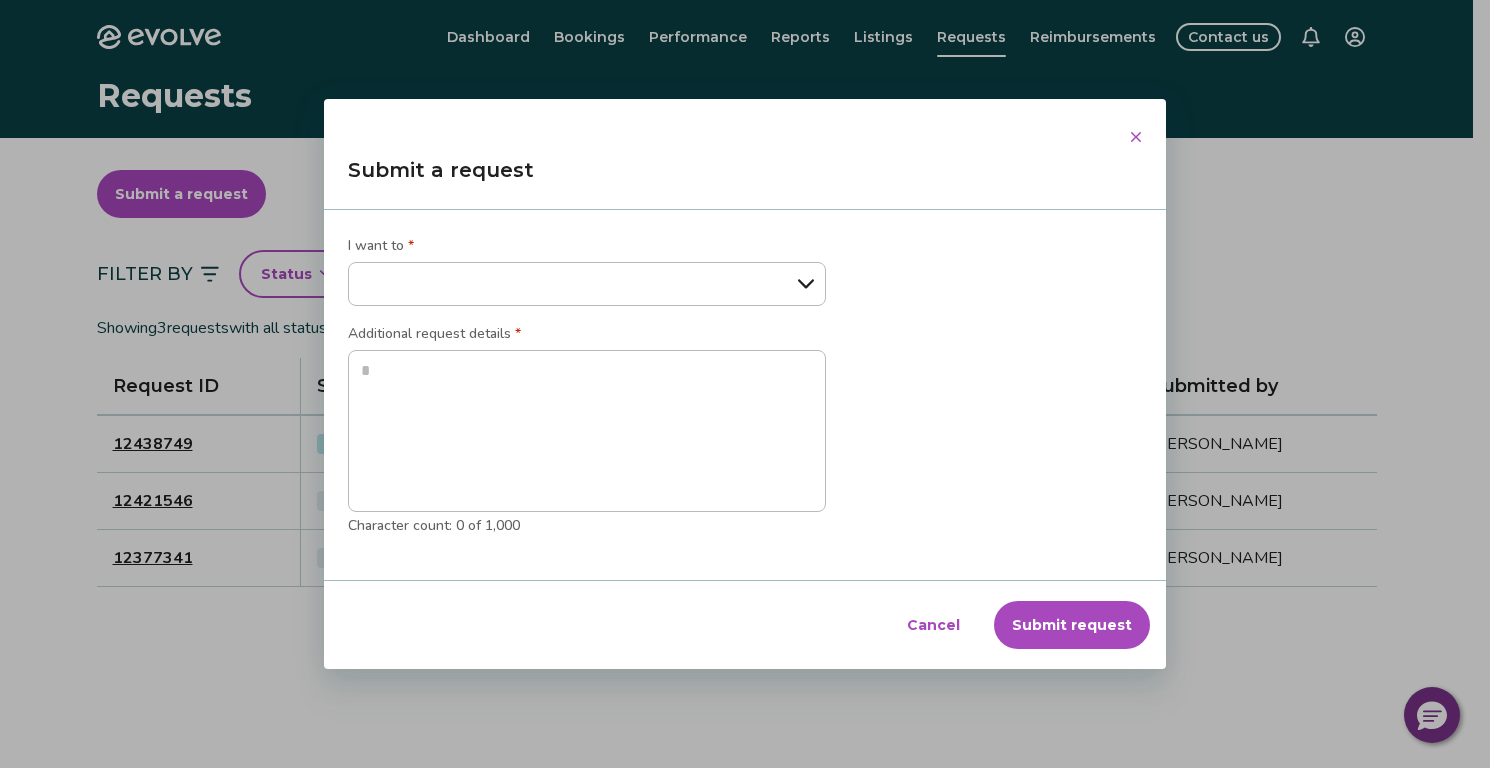 click on "Cancel" at bounding box center (933, 625) 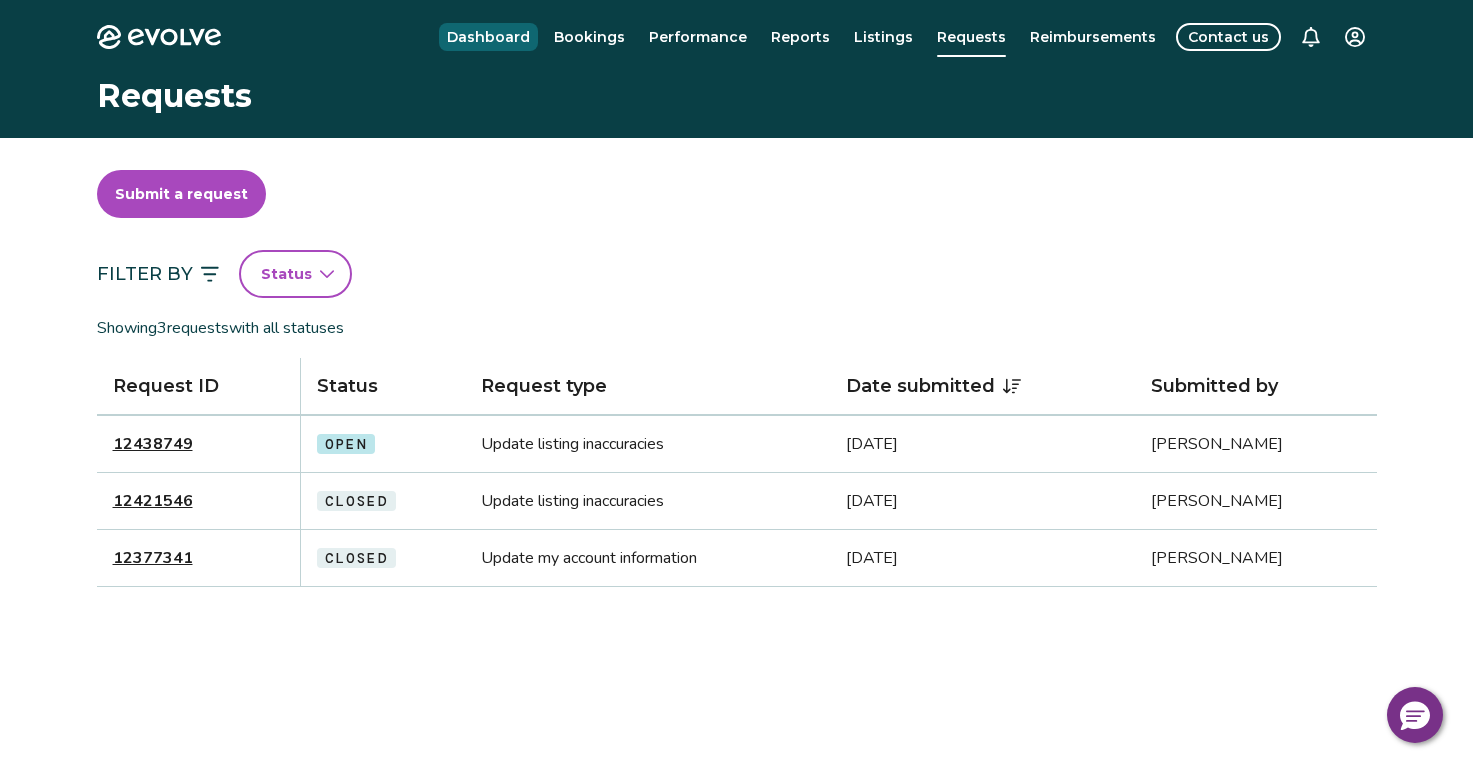 click on "Dashboard" at bounding box center [488, 37] 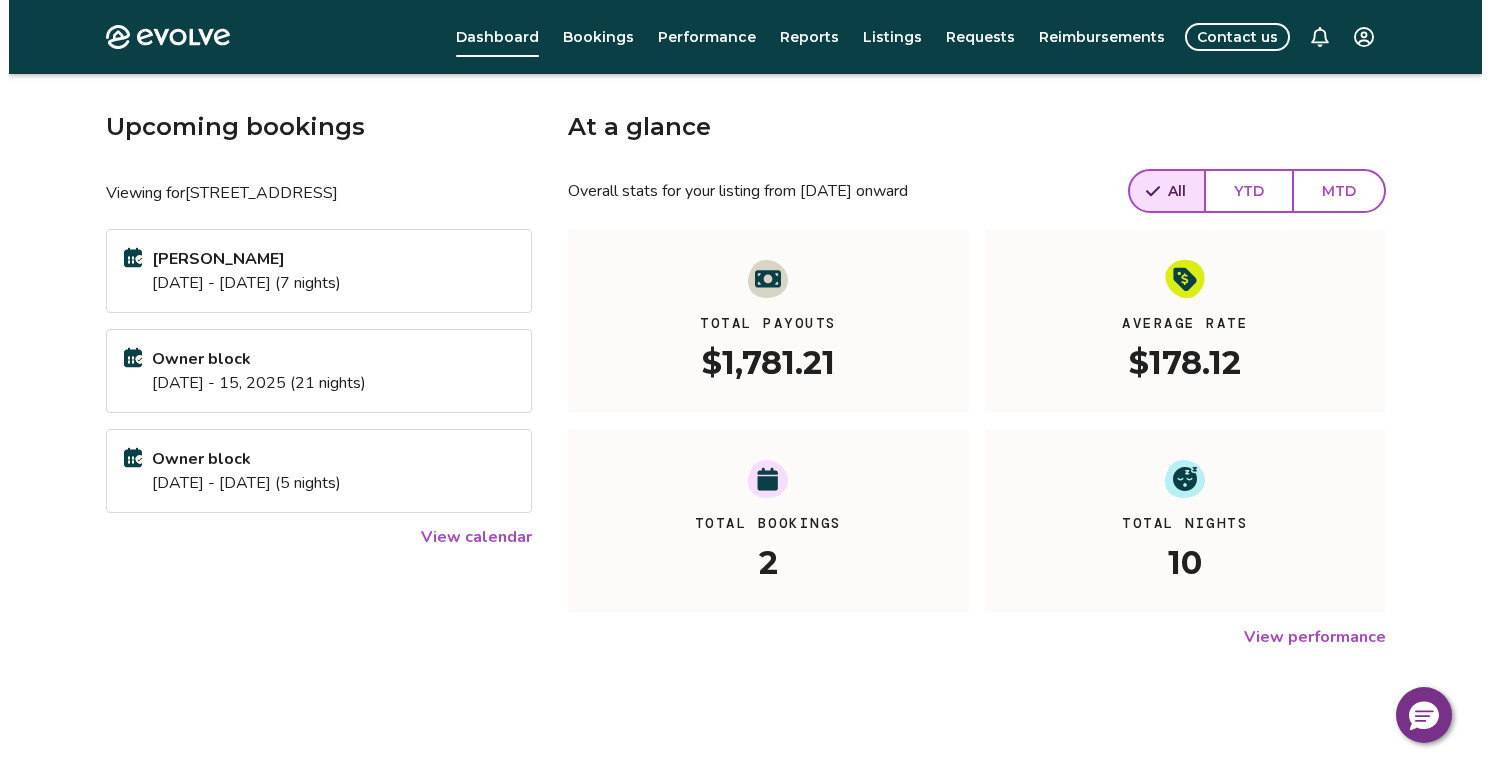 scroll, scrollTop: 66, scrollLeft: 0, axis: vertical 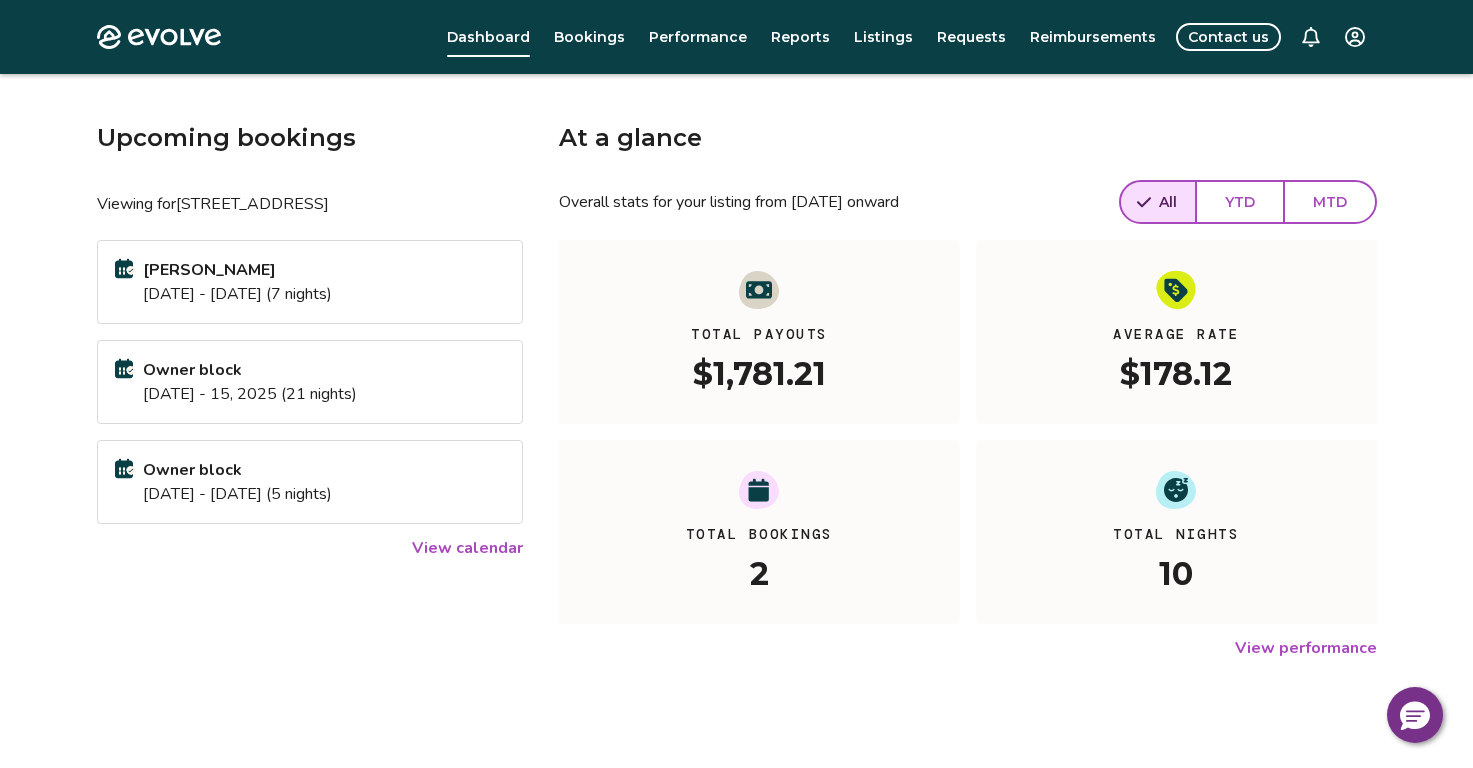 click on "Owner block Oct 25 - 15, 2025 (21 nights)" at bounding box center (310, 382) 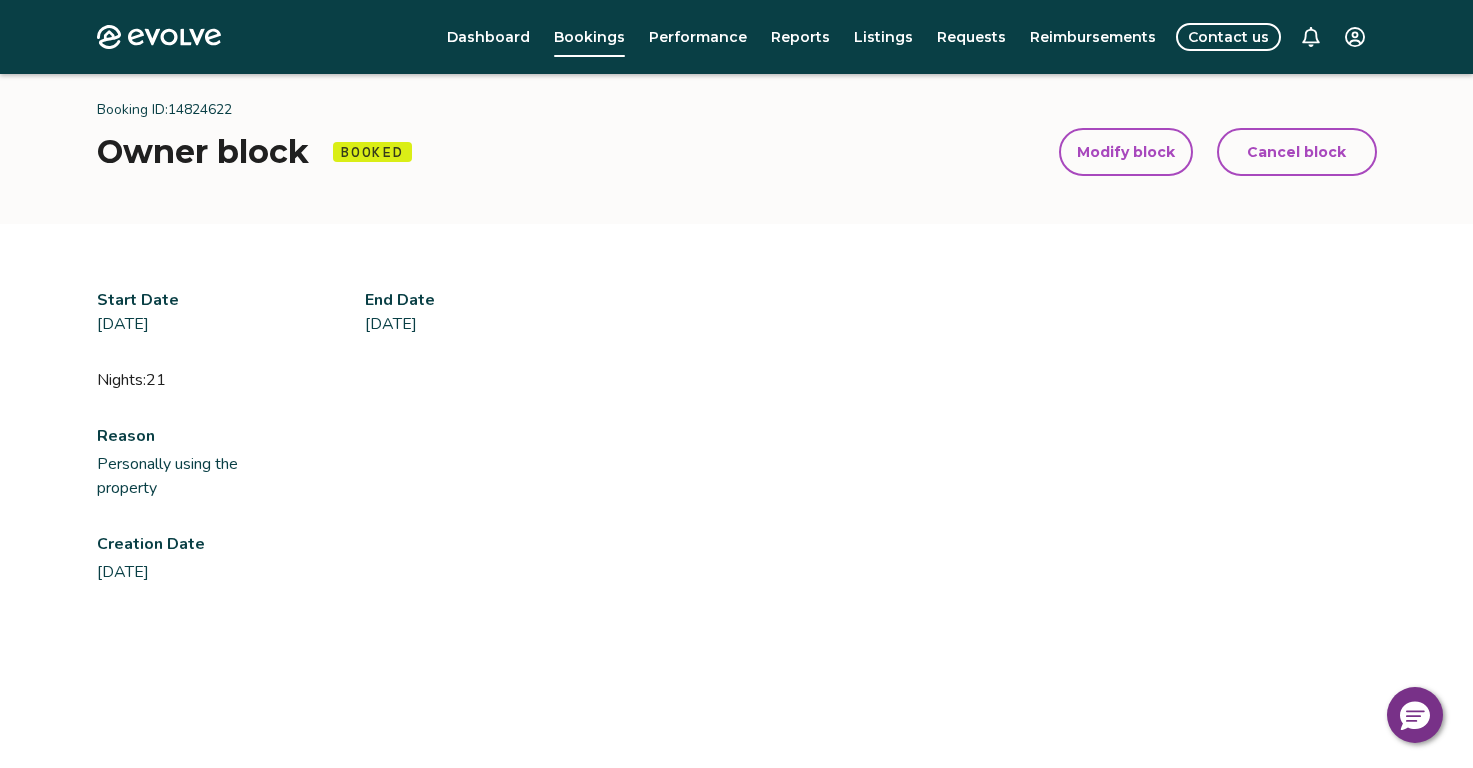 click on "Cancel block" at bounding box center [1296, 152] 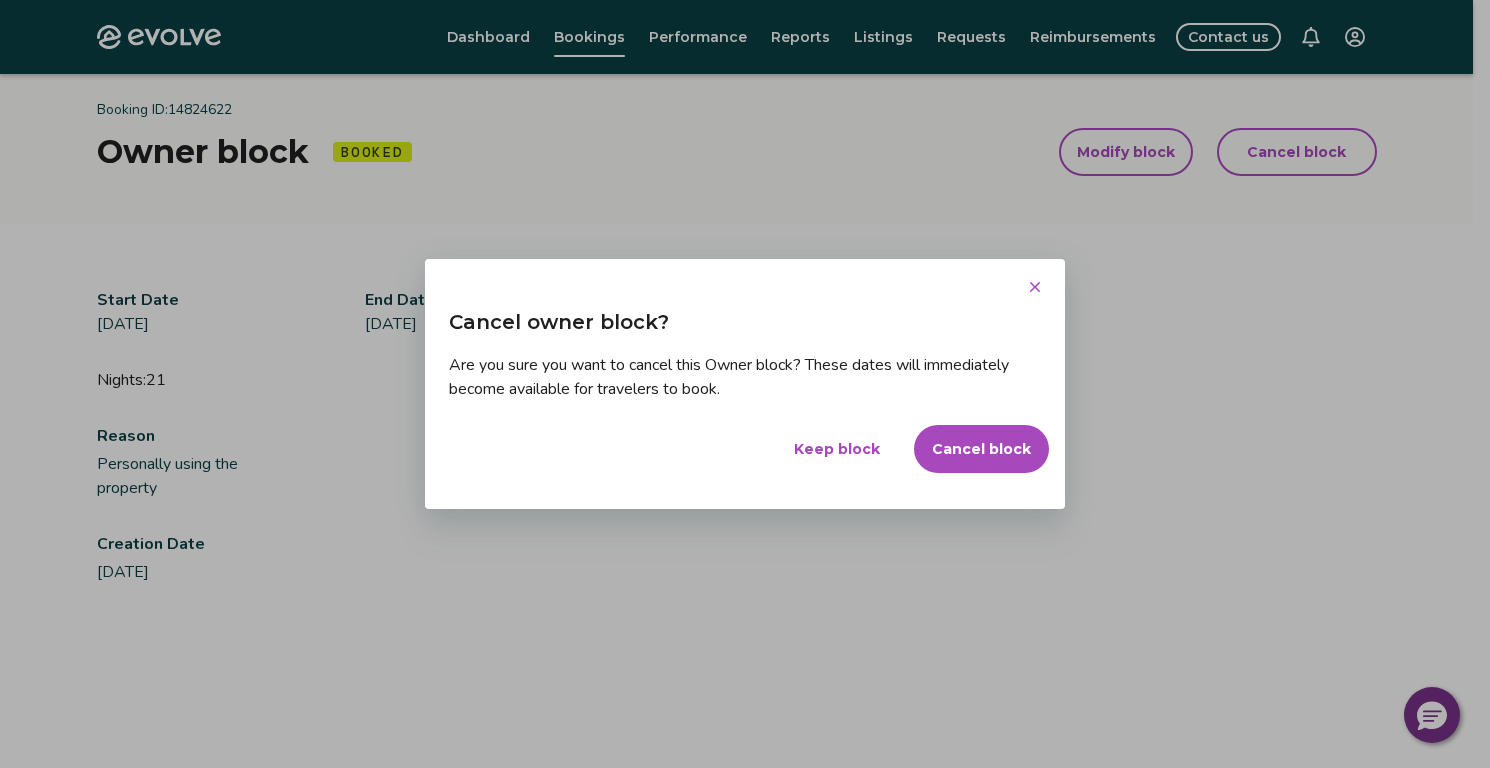 click on "Cancel block" at bounding box center (981, 449) 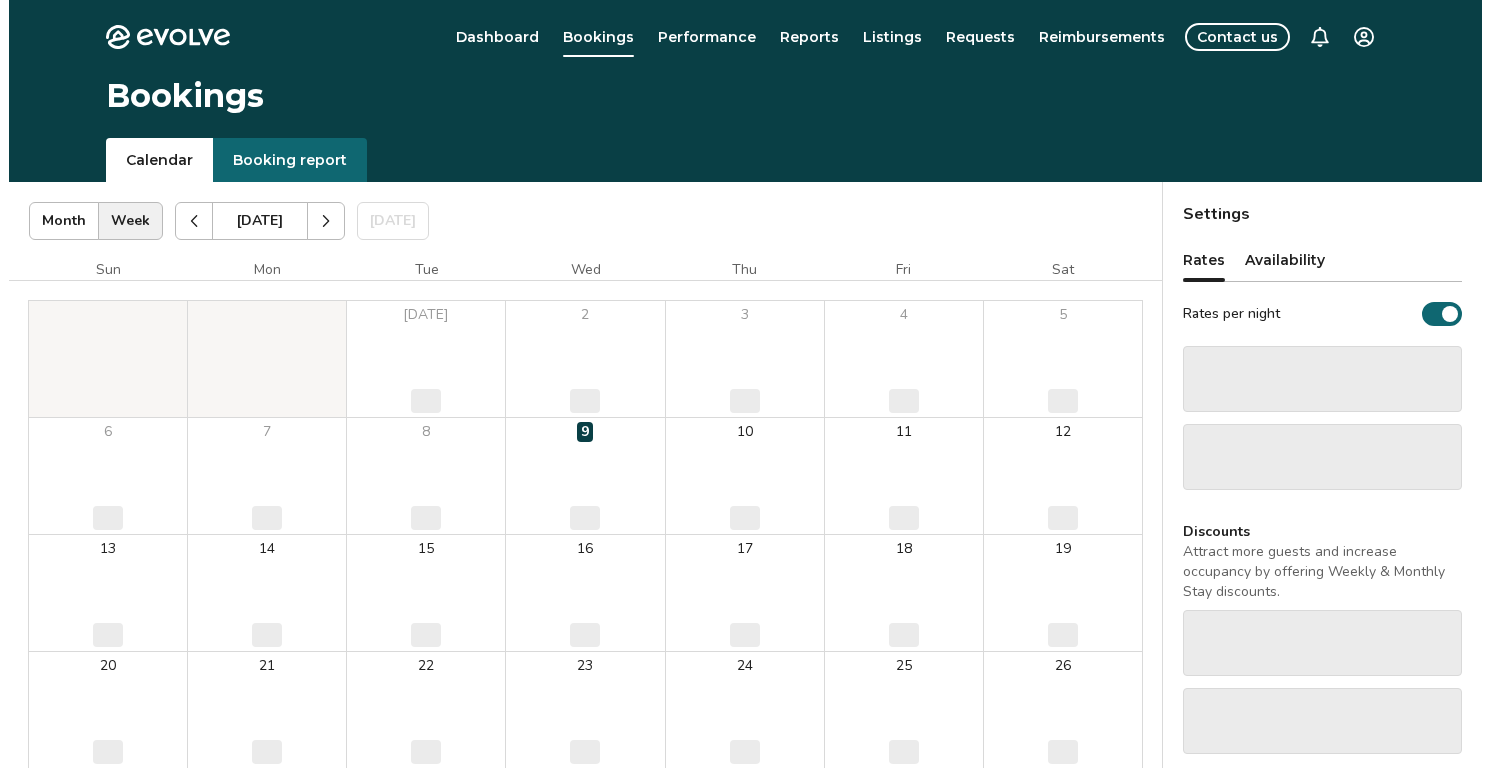 scroll, scrollTop: 0, scrollLeft: 0, axis: both 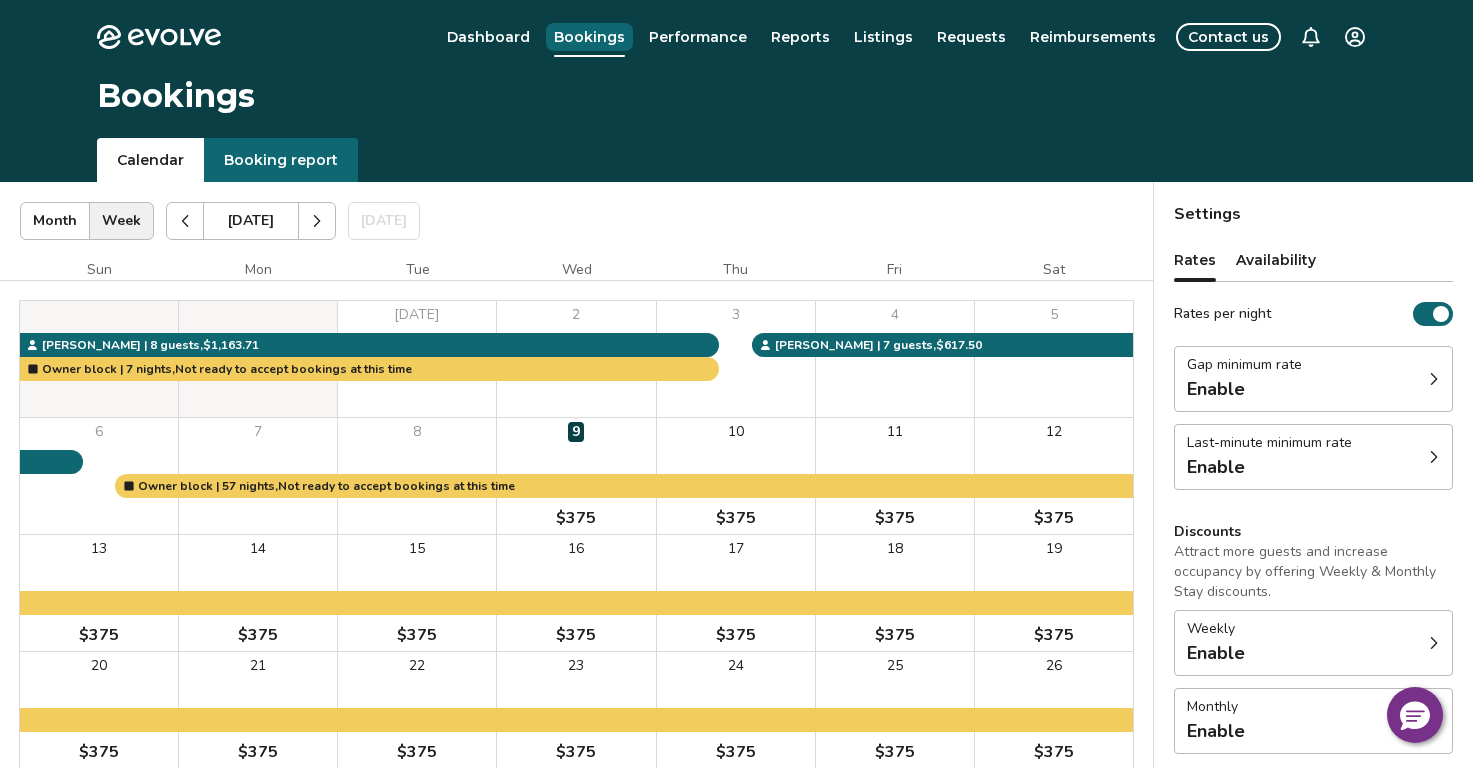 click on "Bookings" at bounding box center (589, 37) 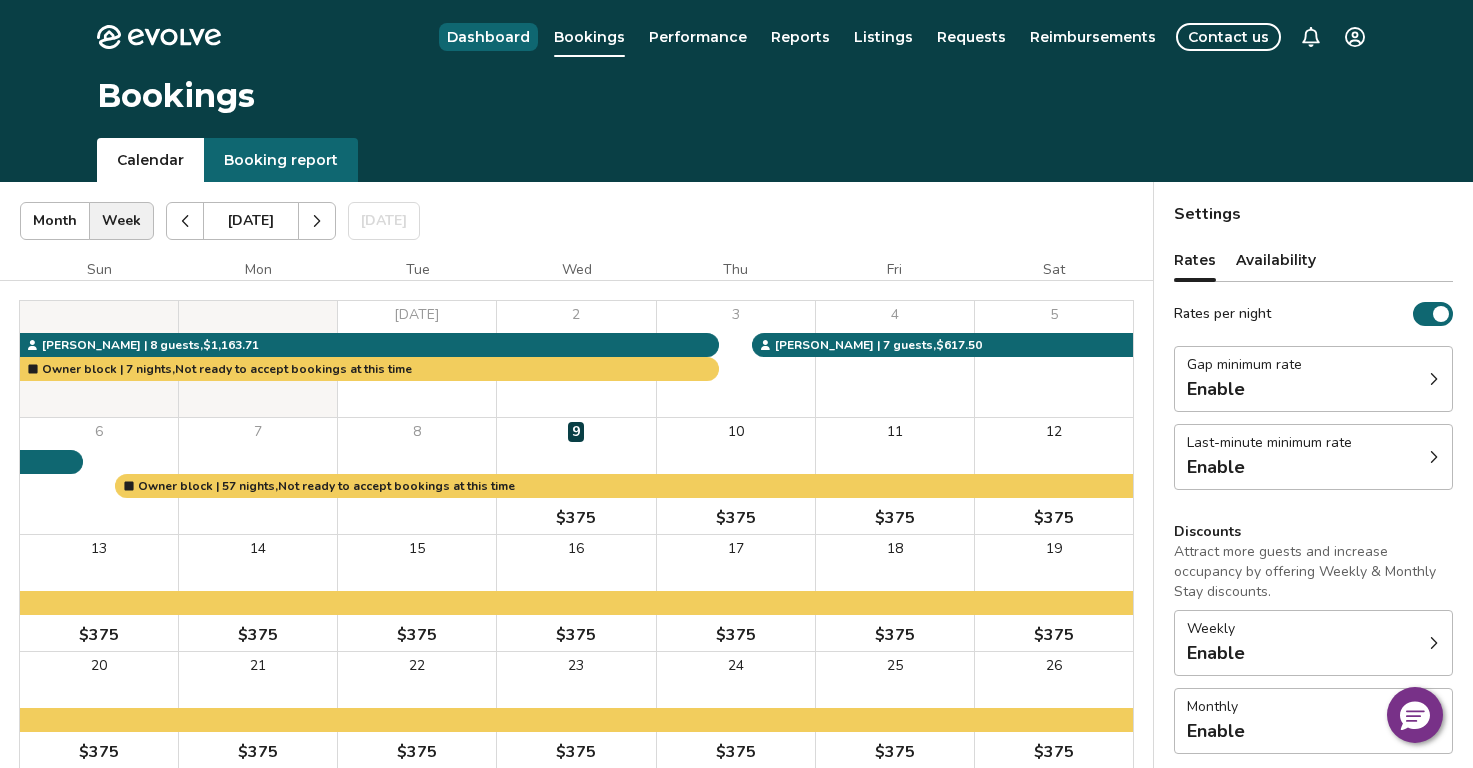 click on "Dashboard" at bounding box center [488, 37] 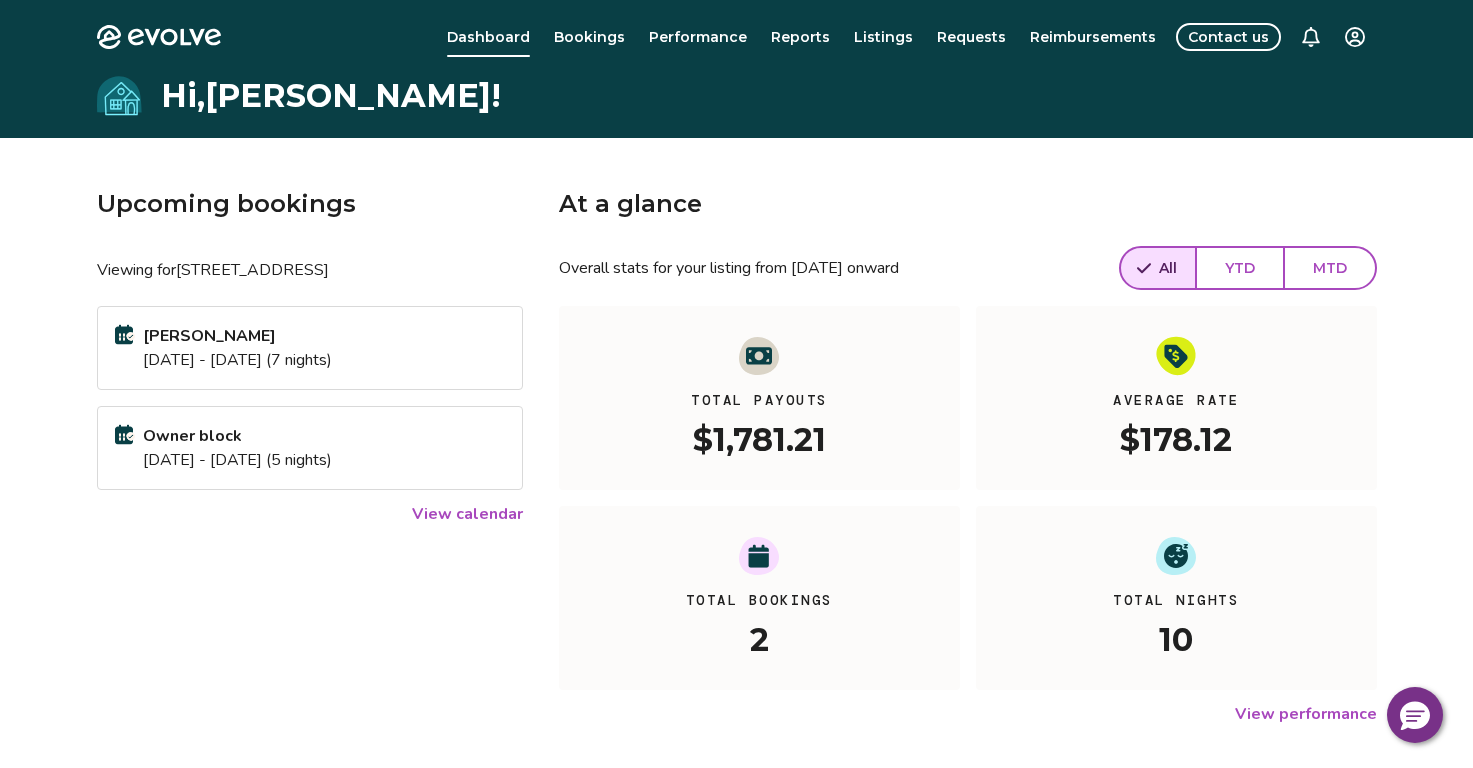 click on "Owner block Dec 01 - 06, 2025 (5 nights)" at bounding box center (310, 448) 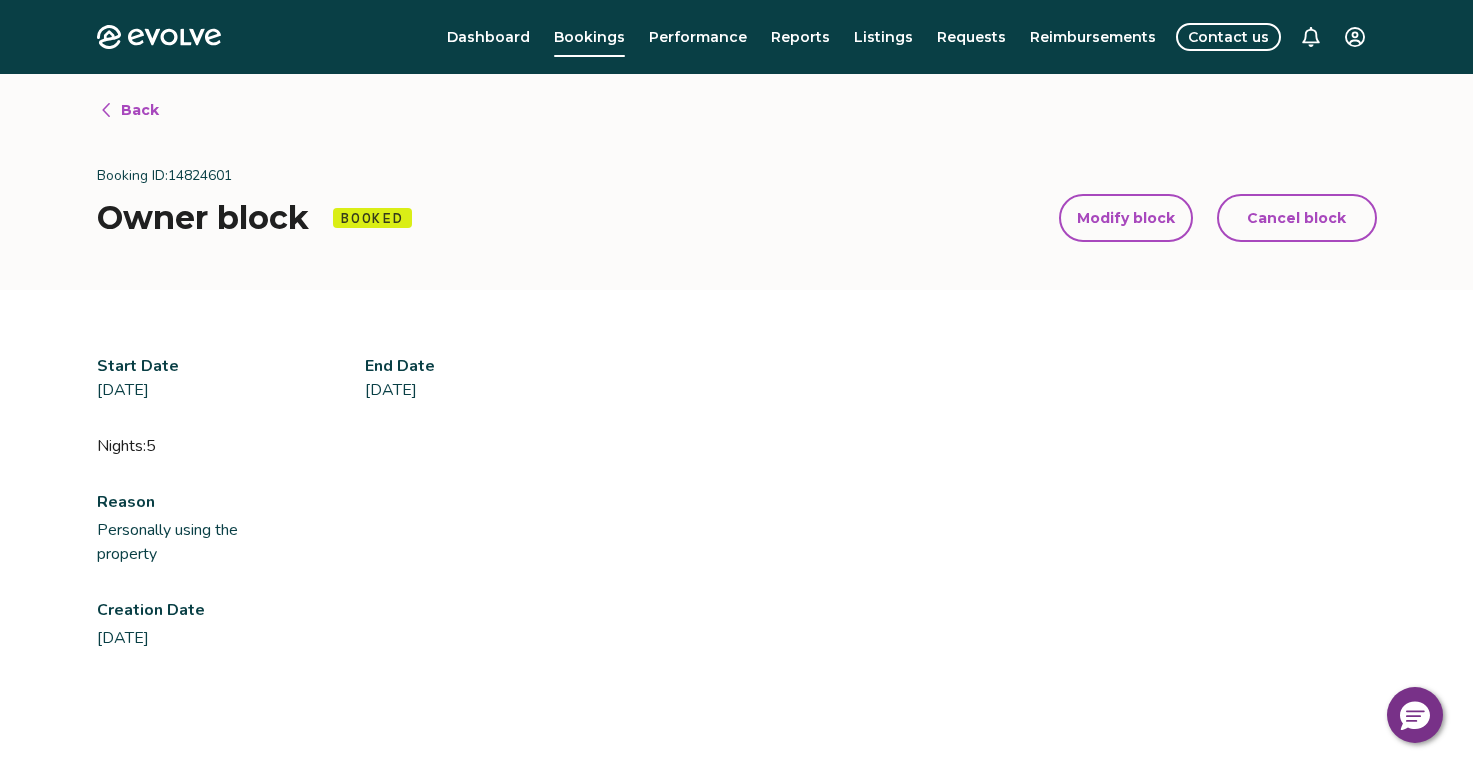 click on "Cancel block" at bounding box center (1296, 218) 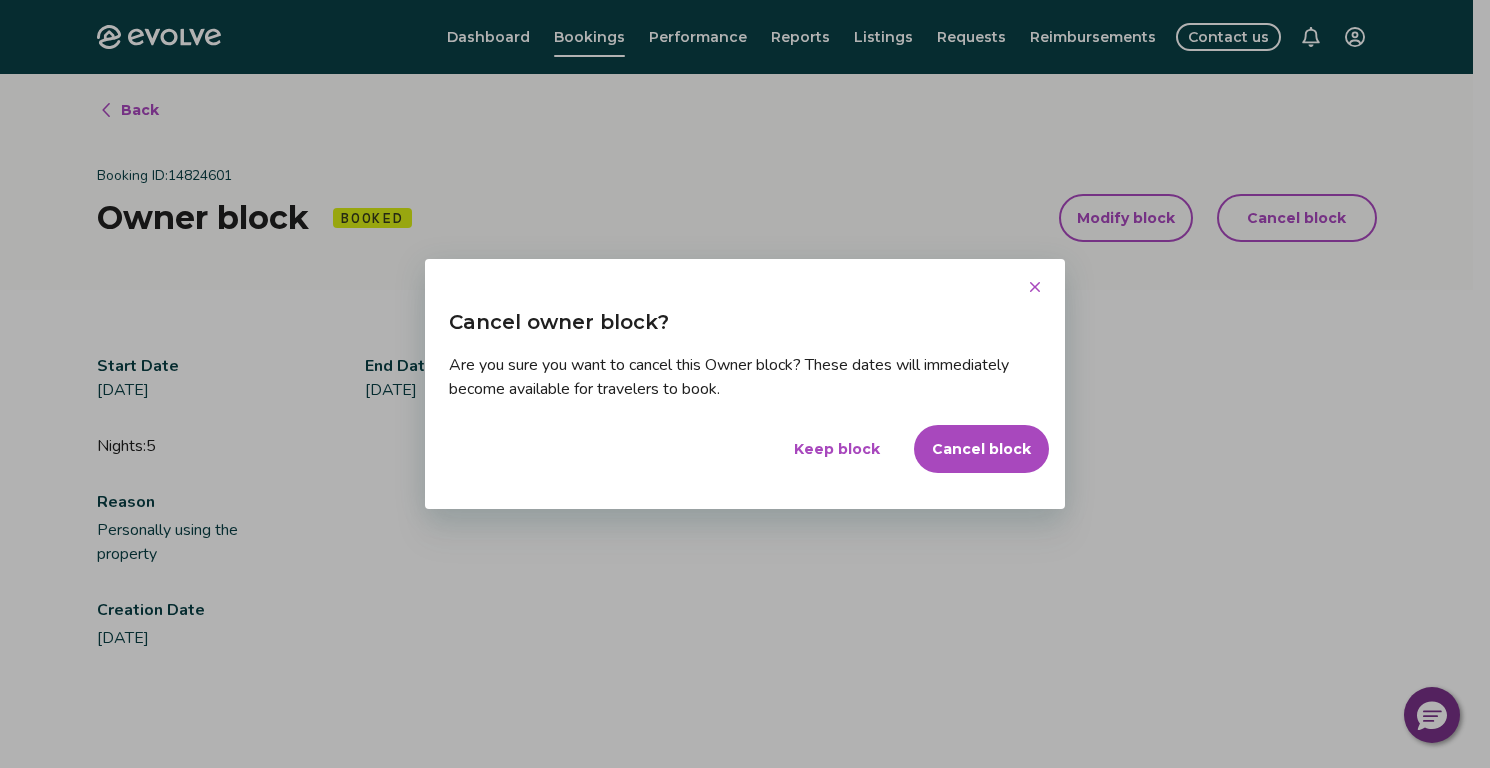 click on "Cancel block" at bounding box center (981, 449) 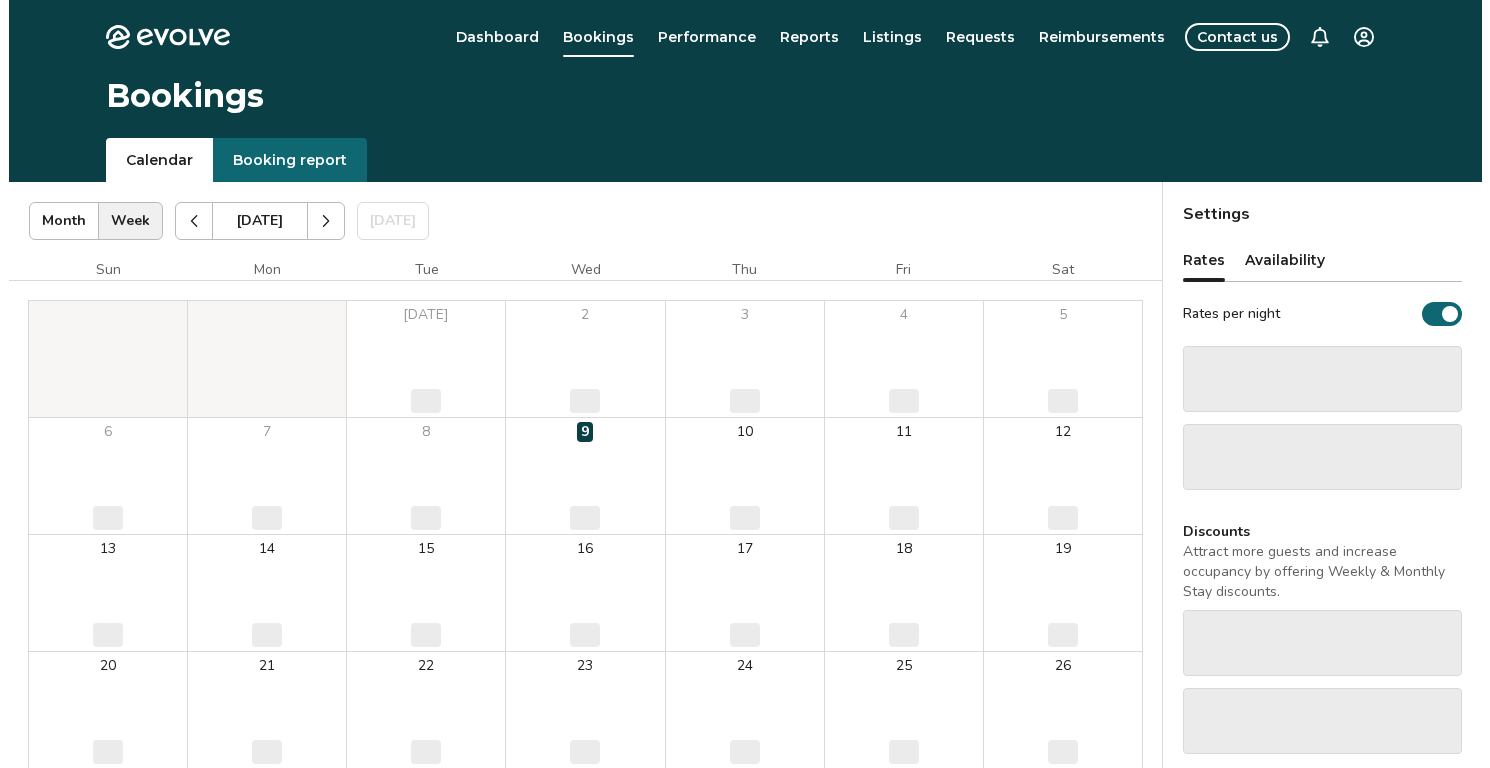 scroll, scrollTop: 0, scrollLeft: 0, axis: both 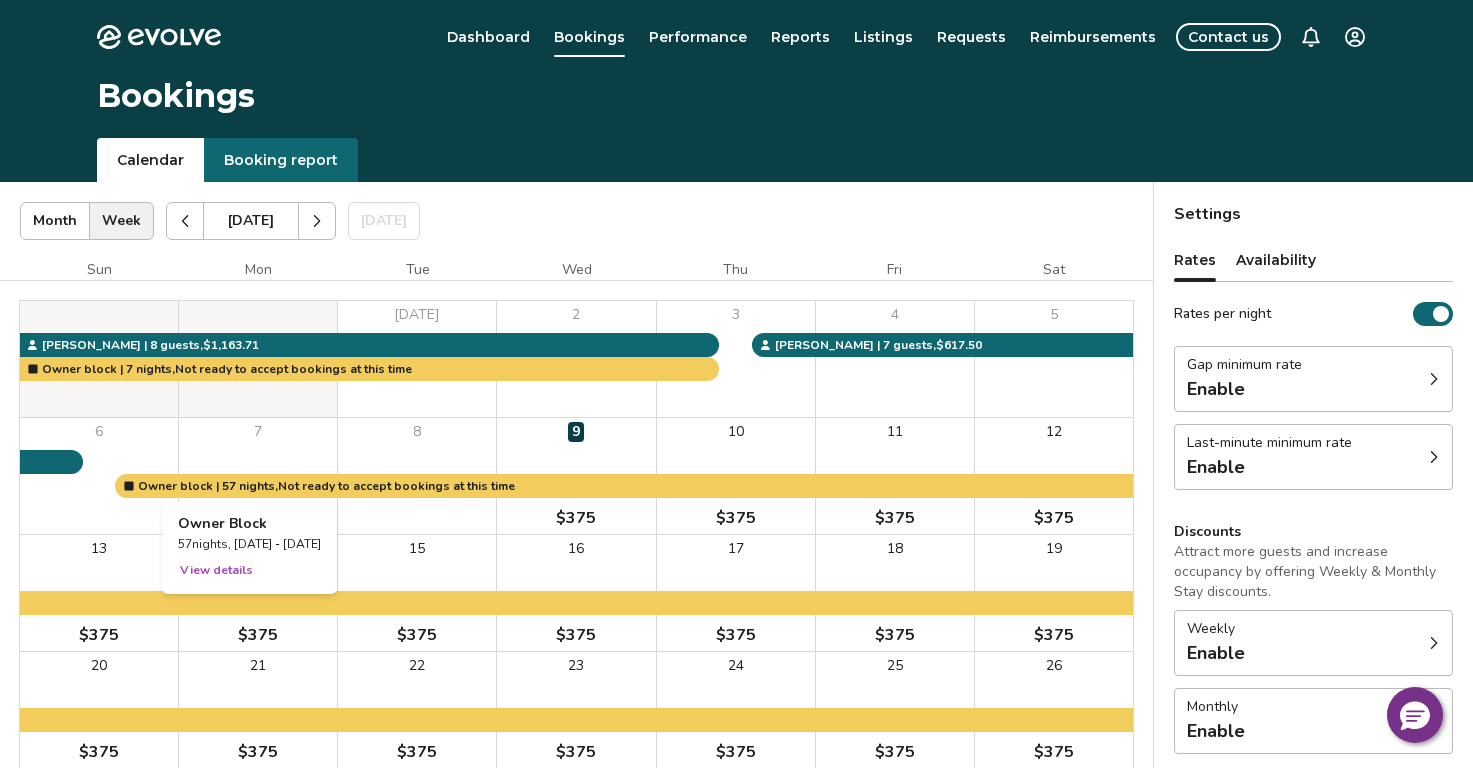 click on "View details" at bounding box center (216, 570) 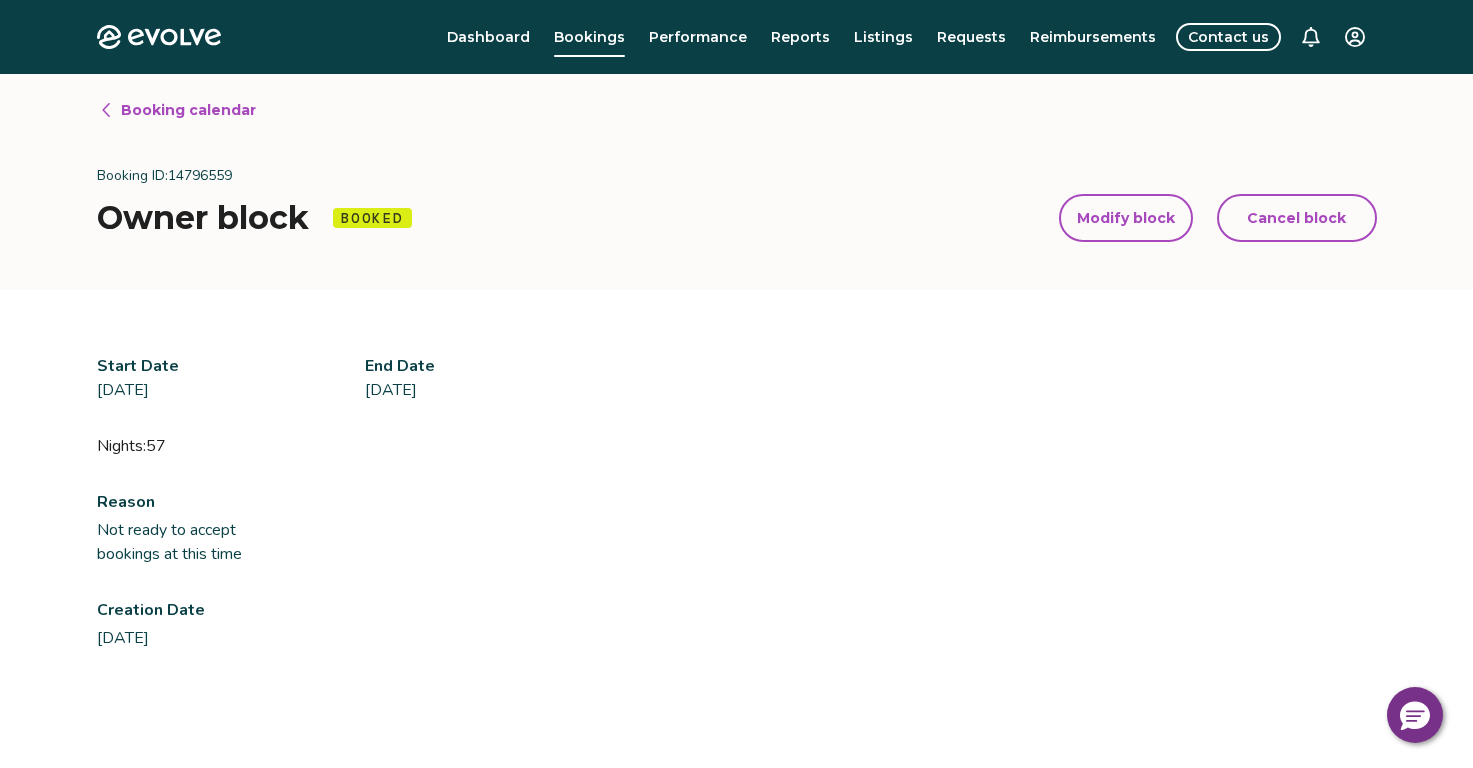 click on "Cancel block" at bounding box center (1296, 218) 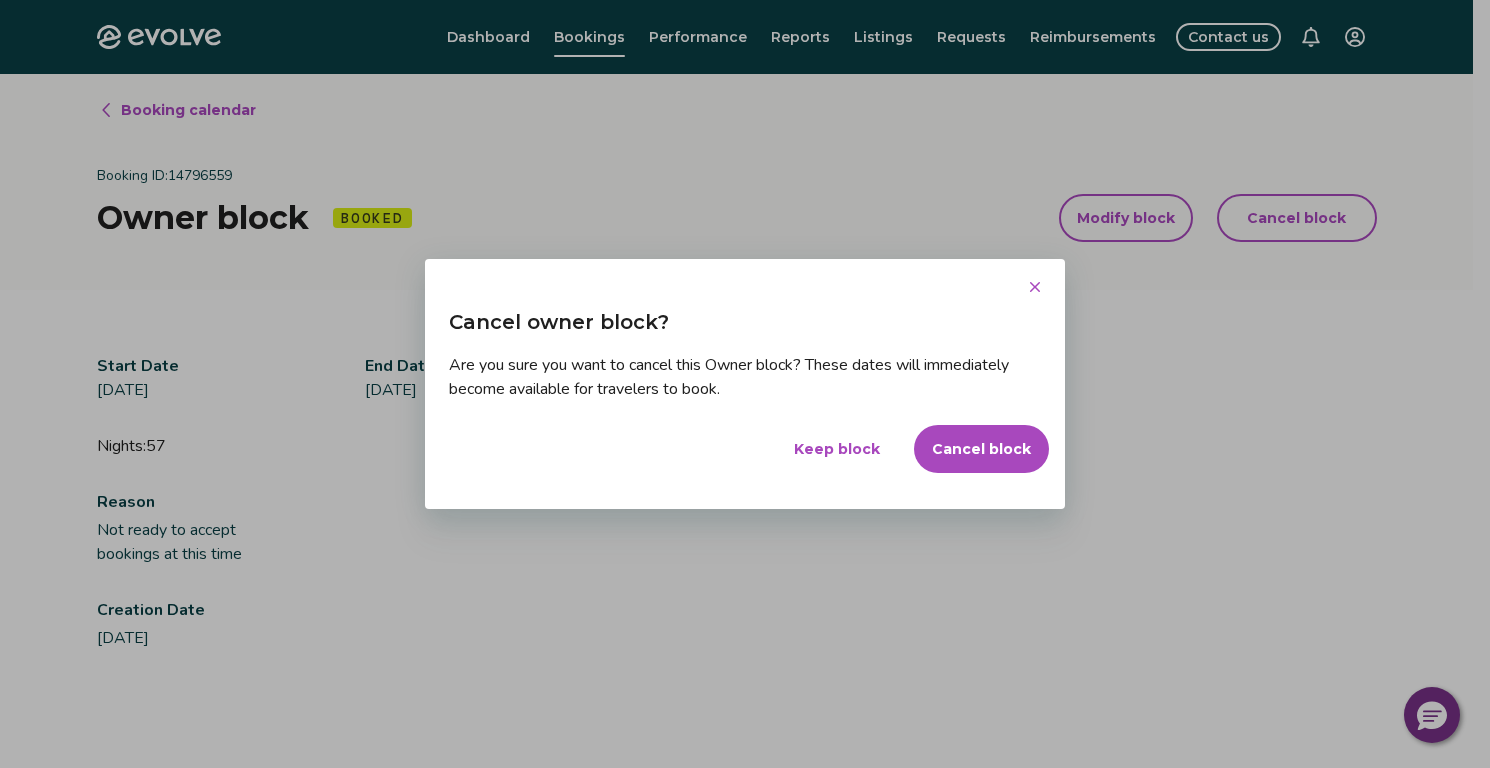 click on "Cancel block" at bounding box center [981, 449] 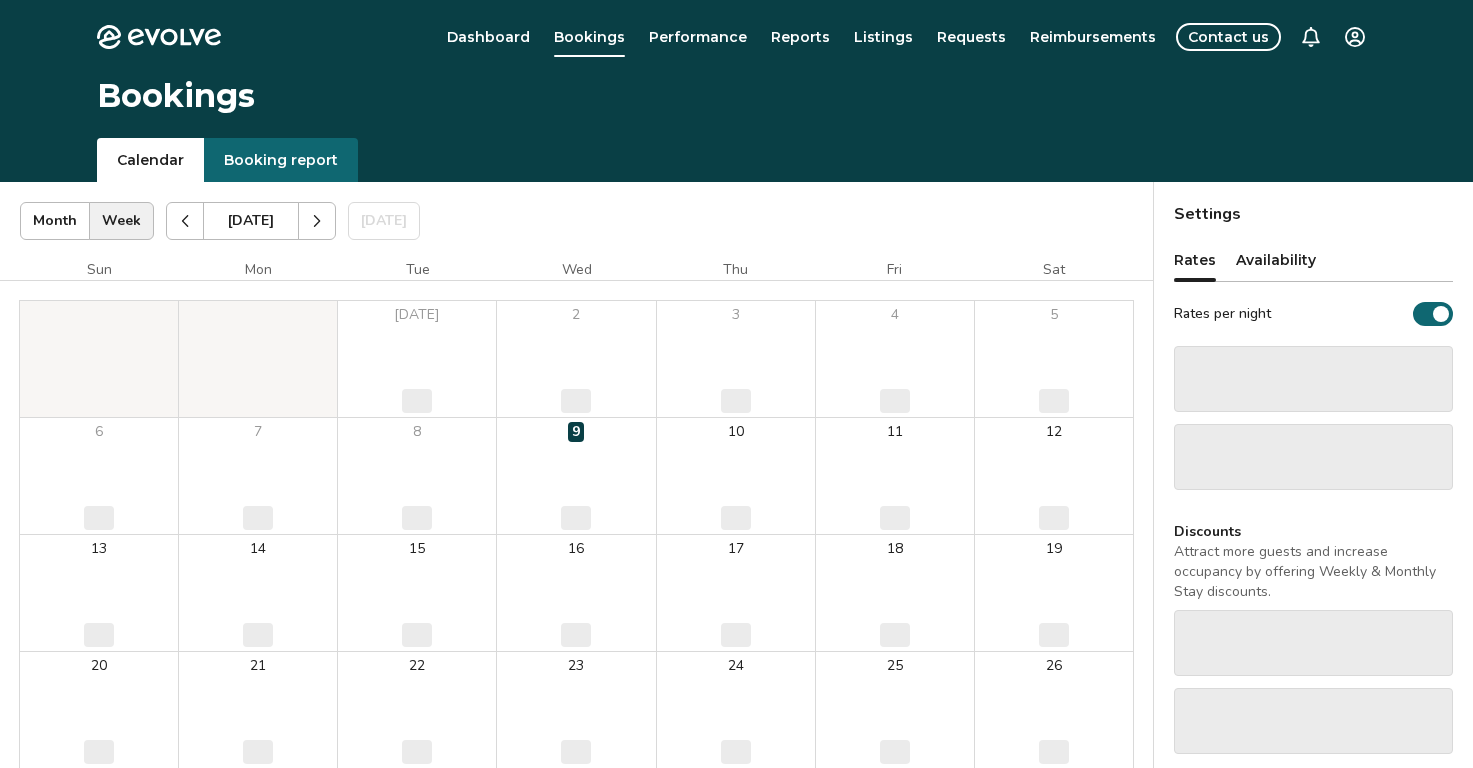 scroll, scrollTop: 0, scrollLeft: 0, axis: both 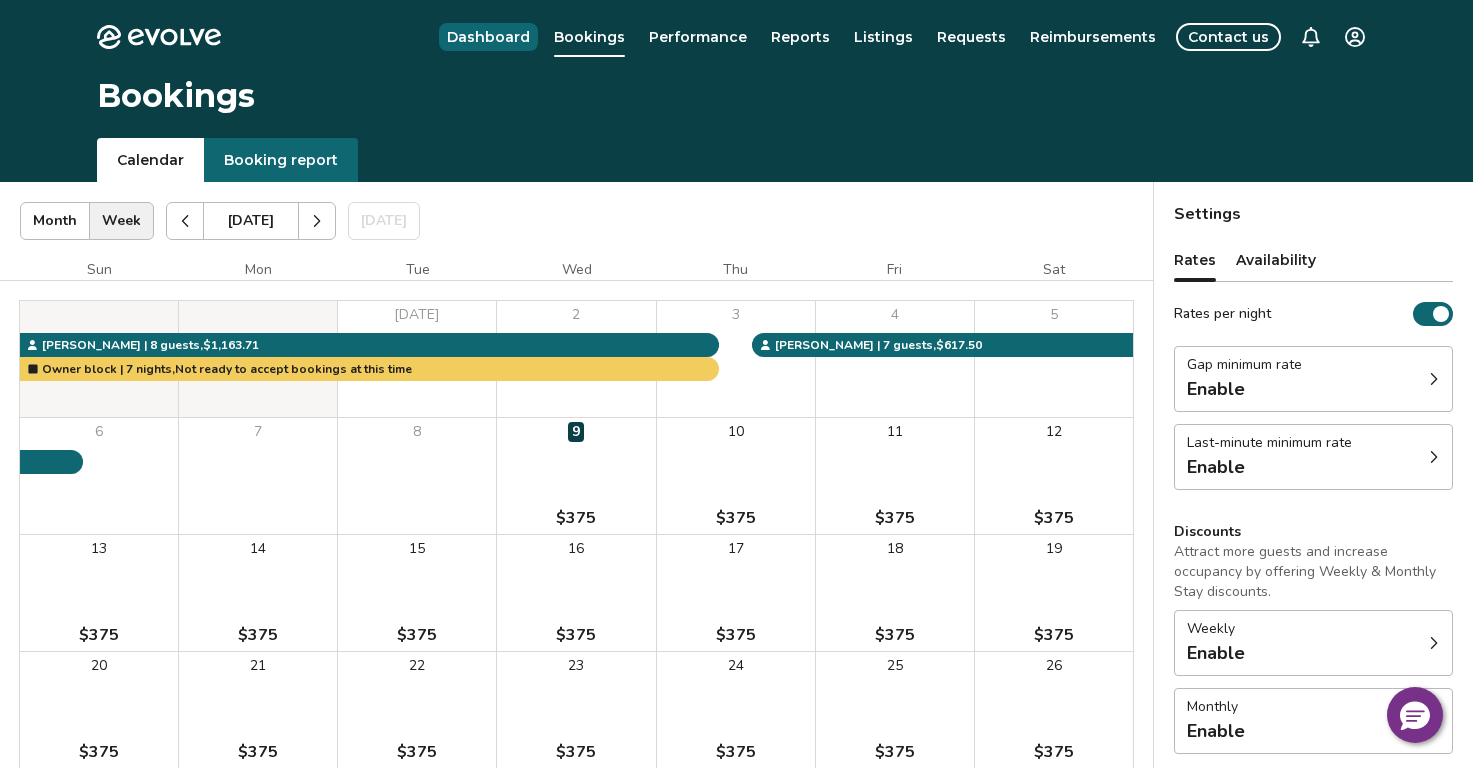 click on "Dashboard" at bounding box center [488, 37] 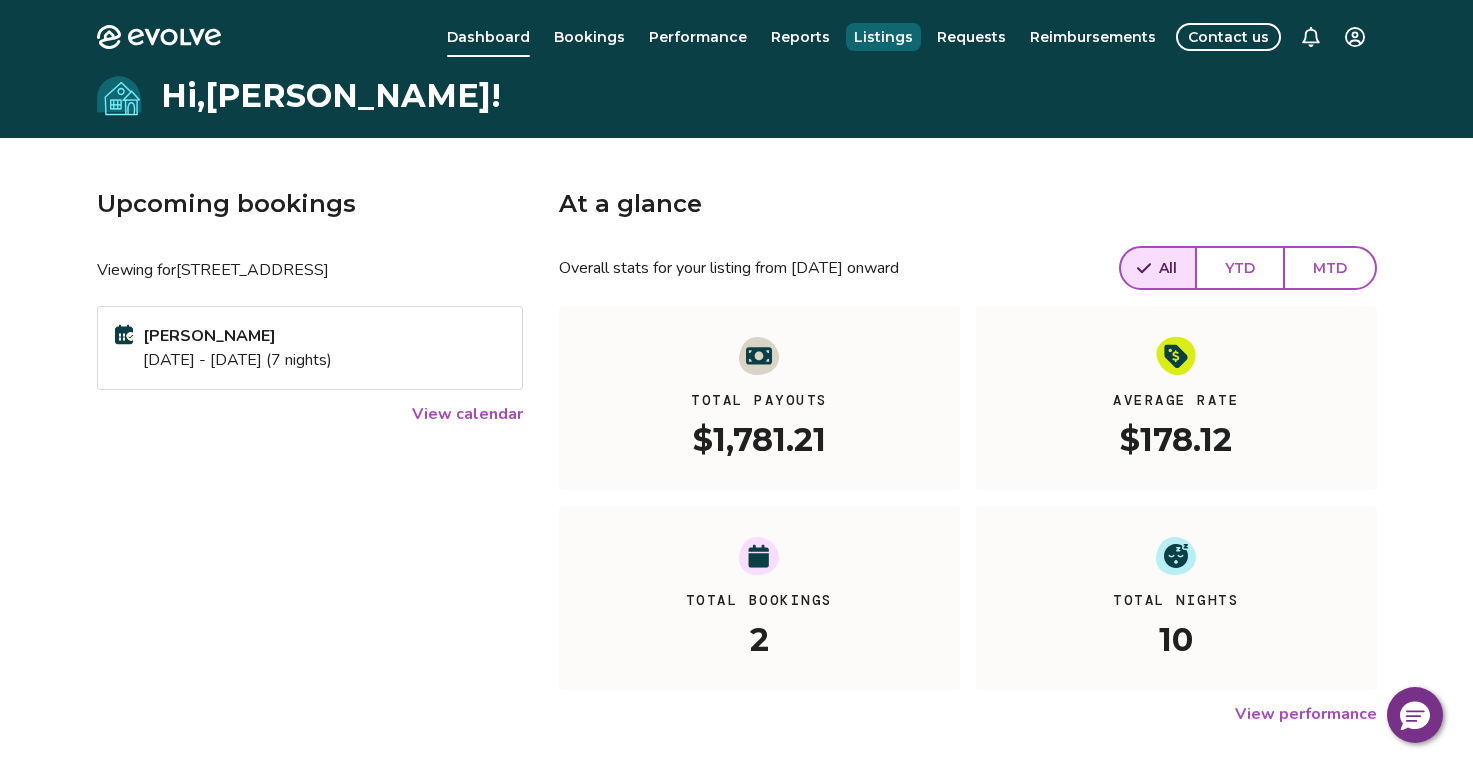 click on "Listings" at bounding box center (883, 37) 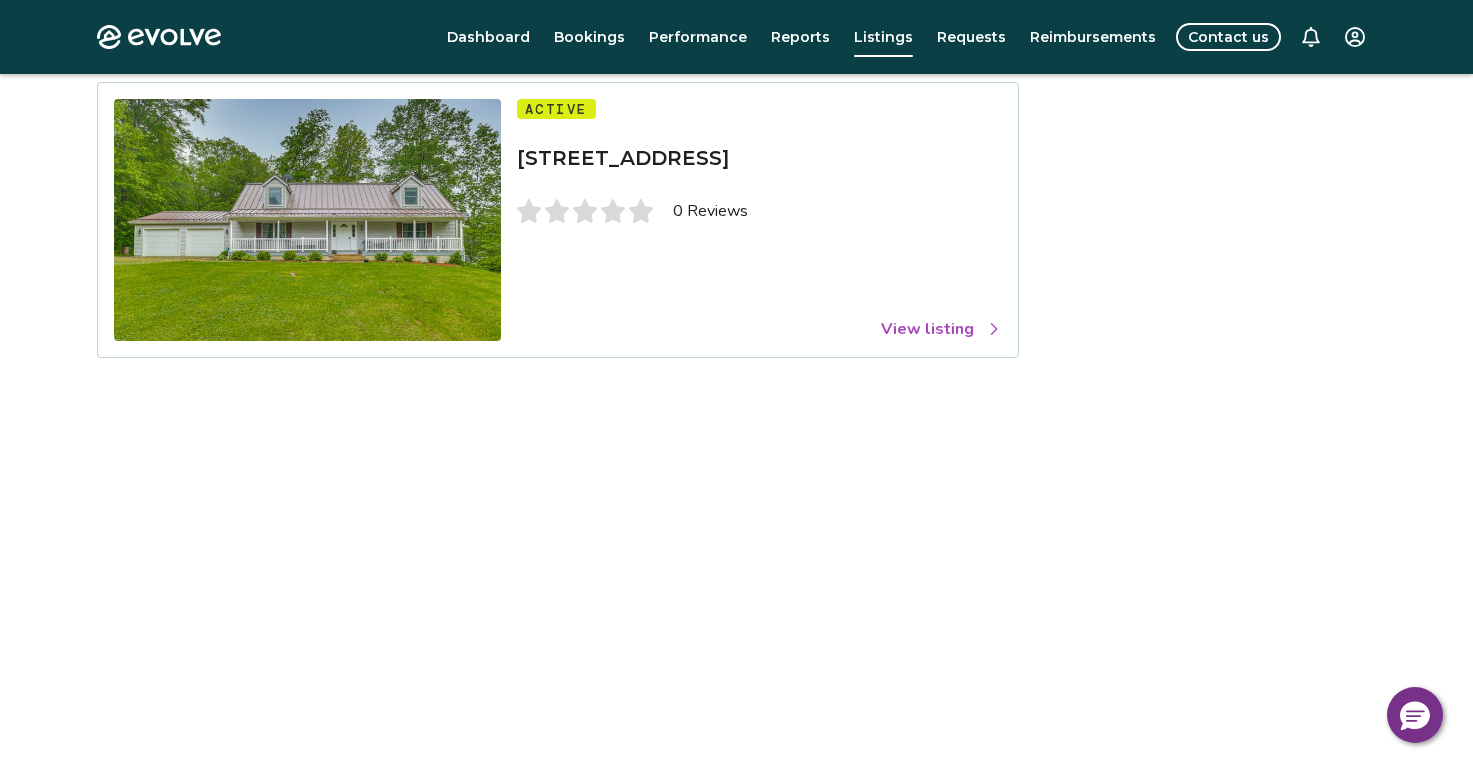 scroll, scrollTop: 266, scrollLeft: 0, axis: vertical 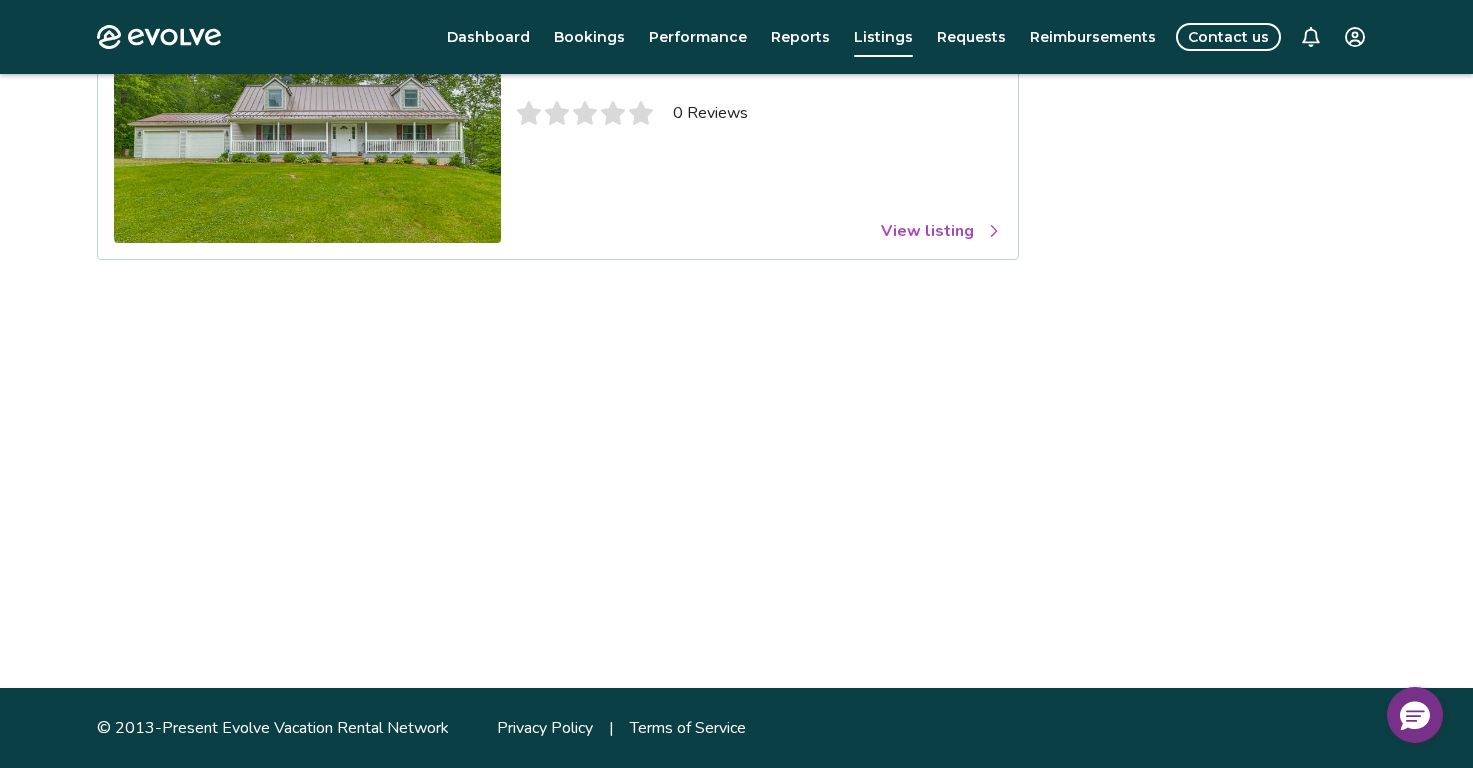 click on "View listing" at bounding box center (941, 231) 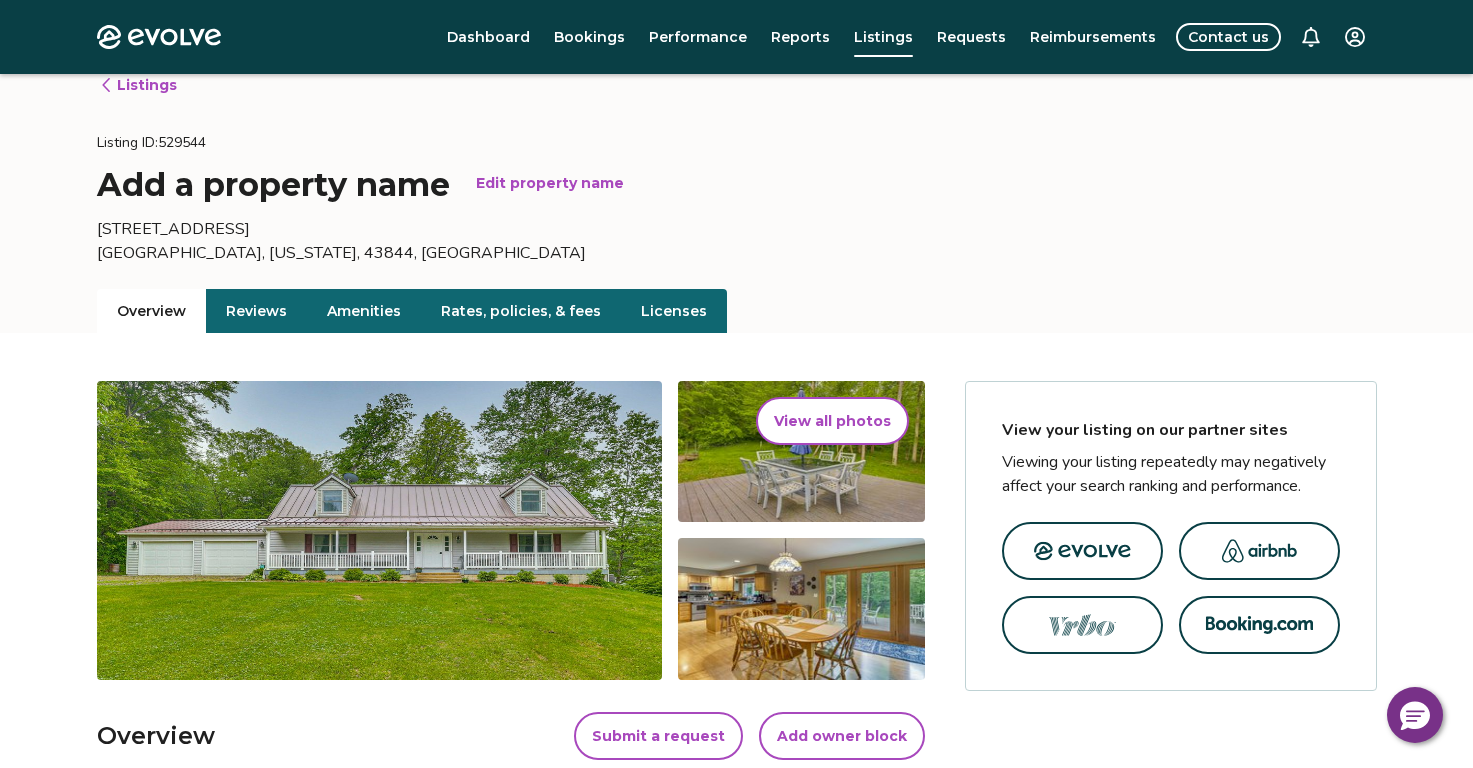 scroll, scrollTop: 0, scrollLeft: 0, axis: both 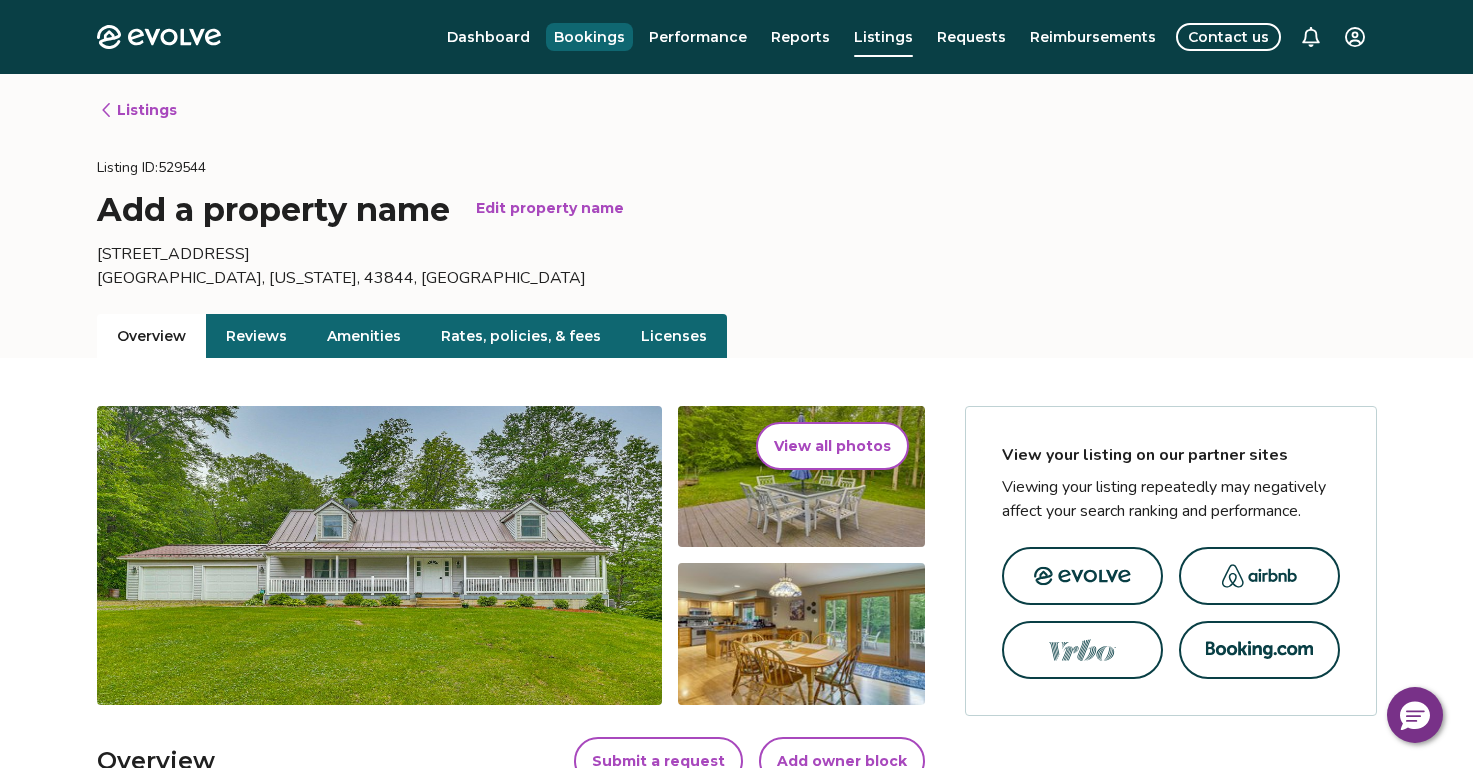 click on "Bookings" at bounding box center [589, 37] 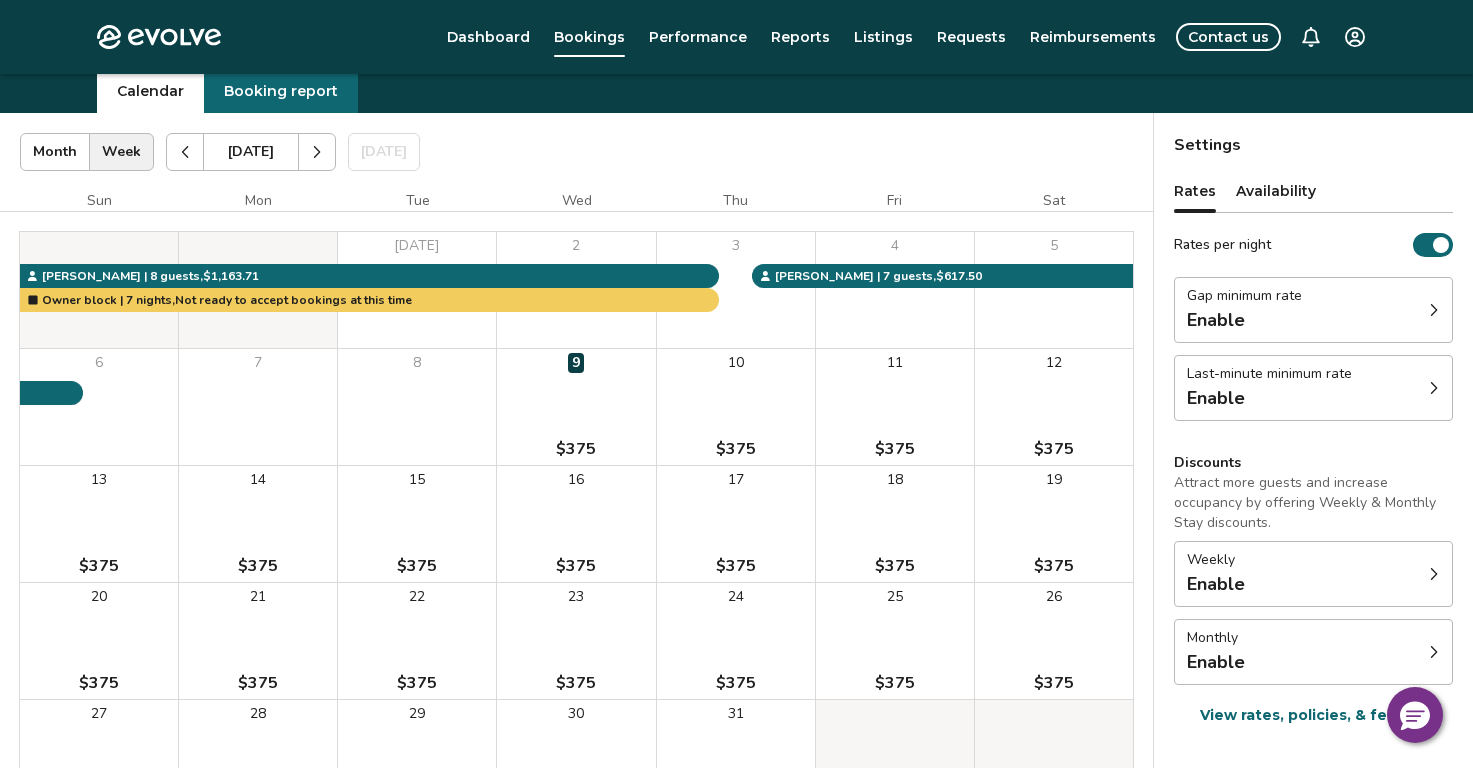scroll, scrollTop: 66, scrollLeft: 0, axis: vertical 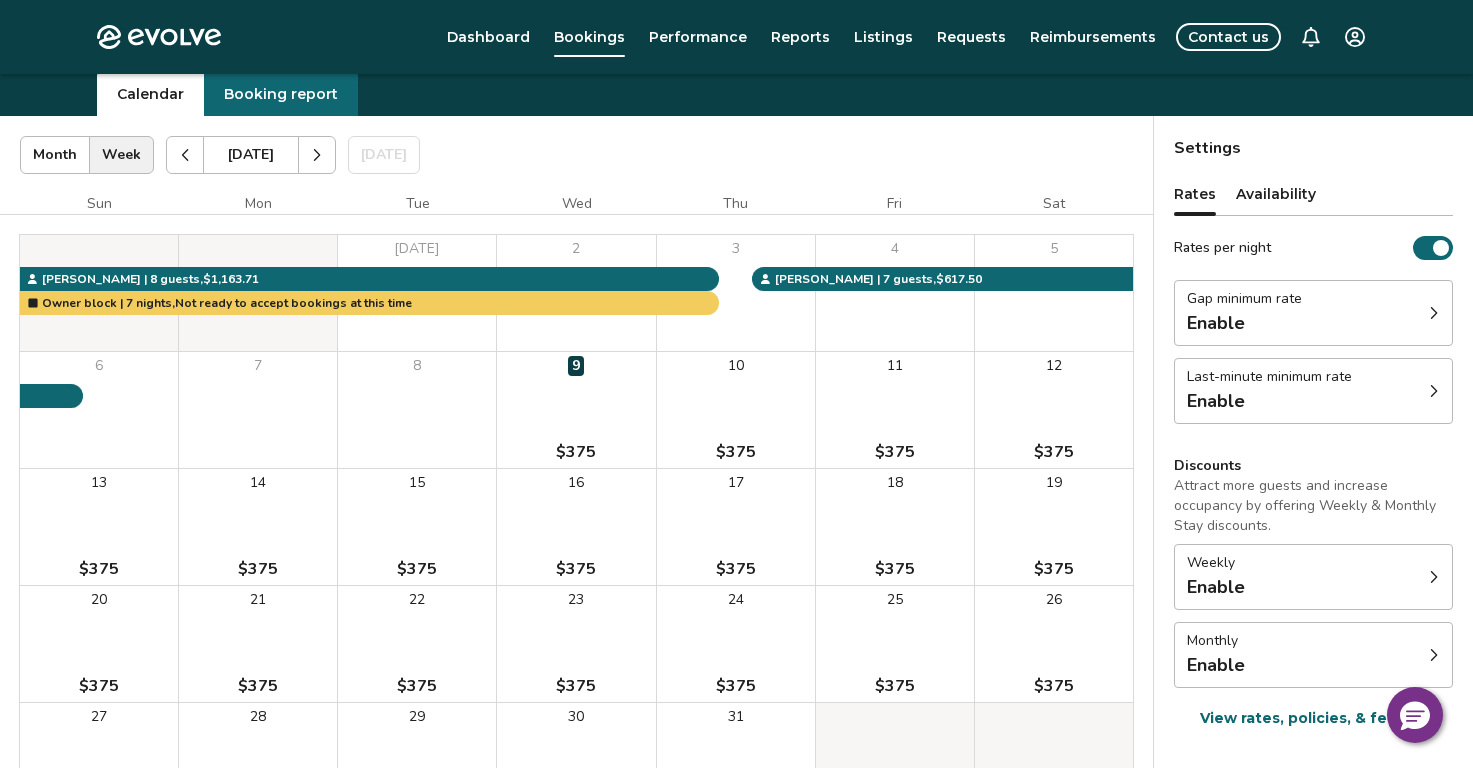 click at bounding box center (317, 155) 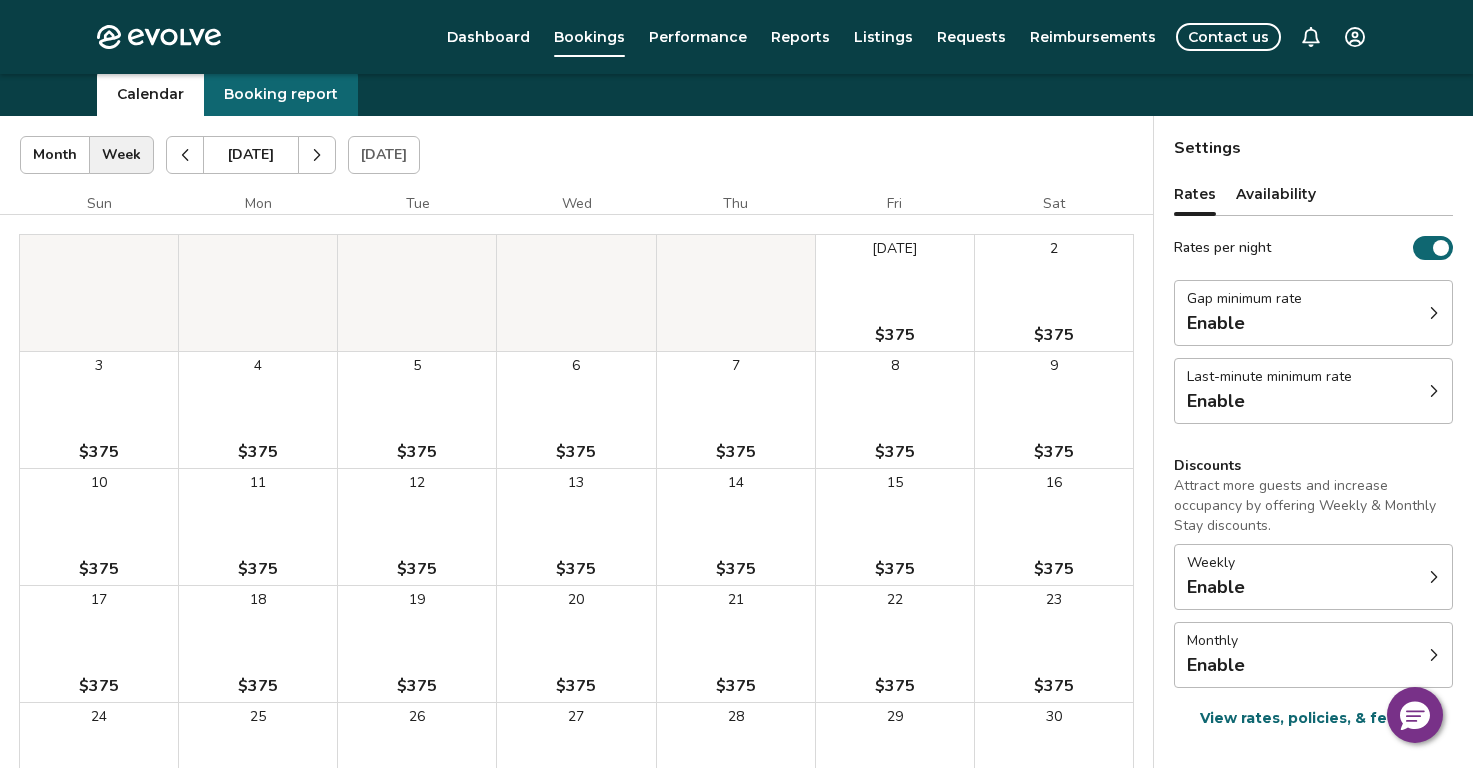 click at bounding box center (317, 155) 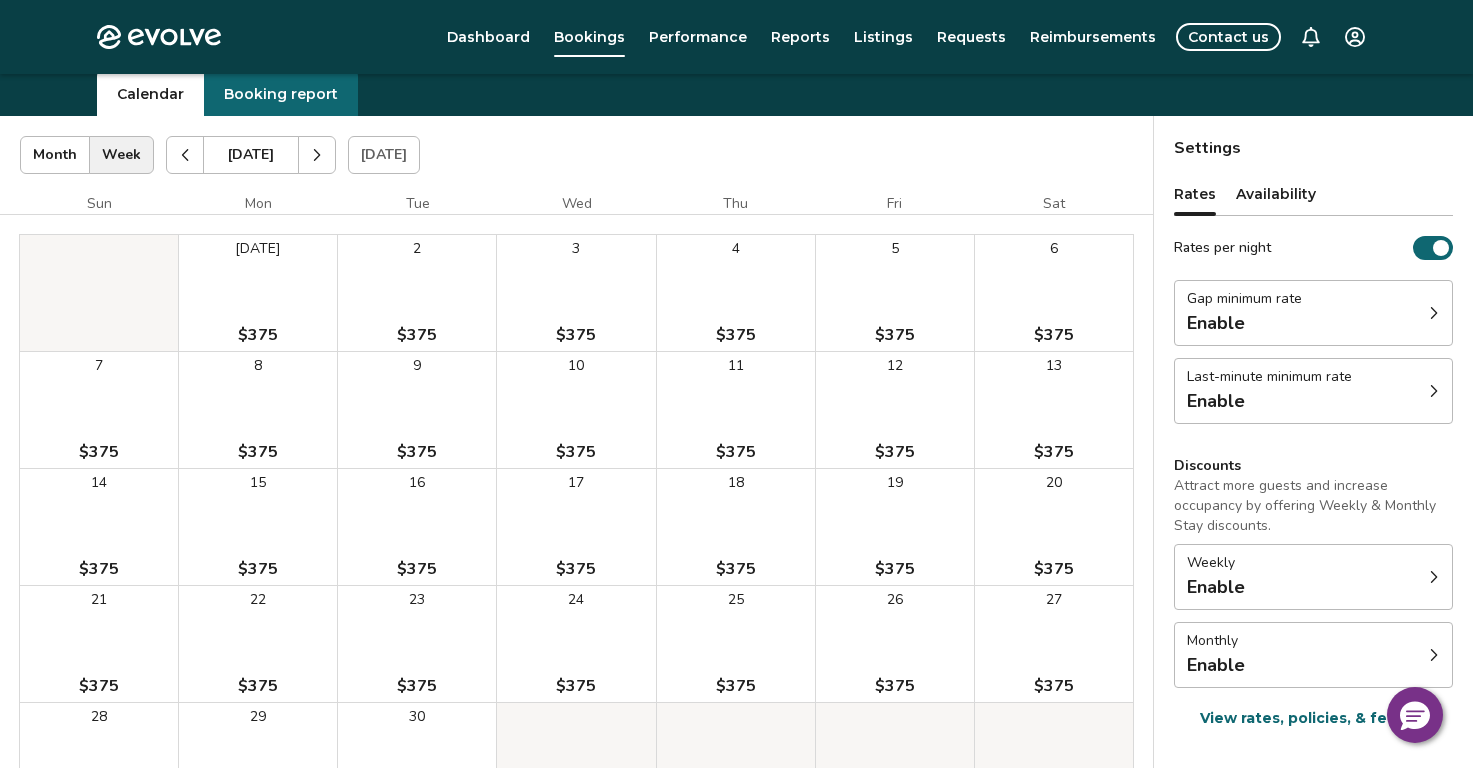 click 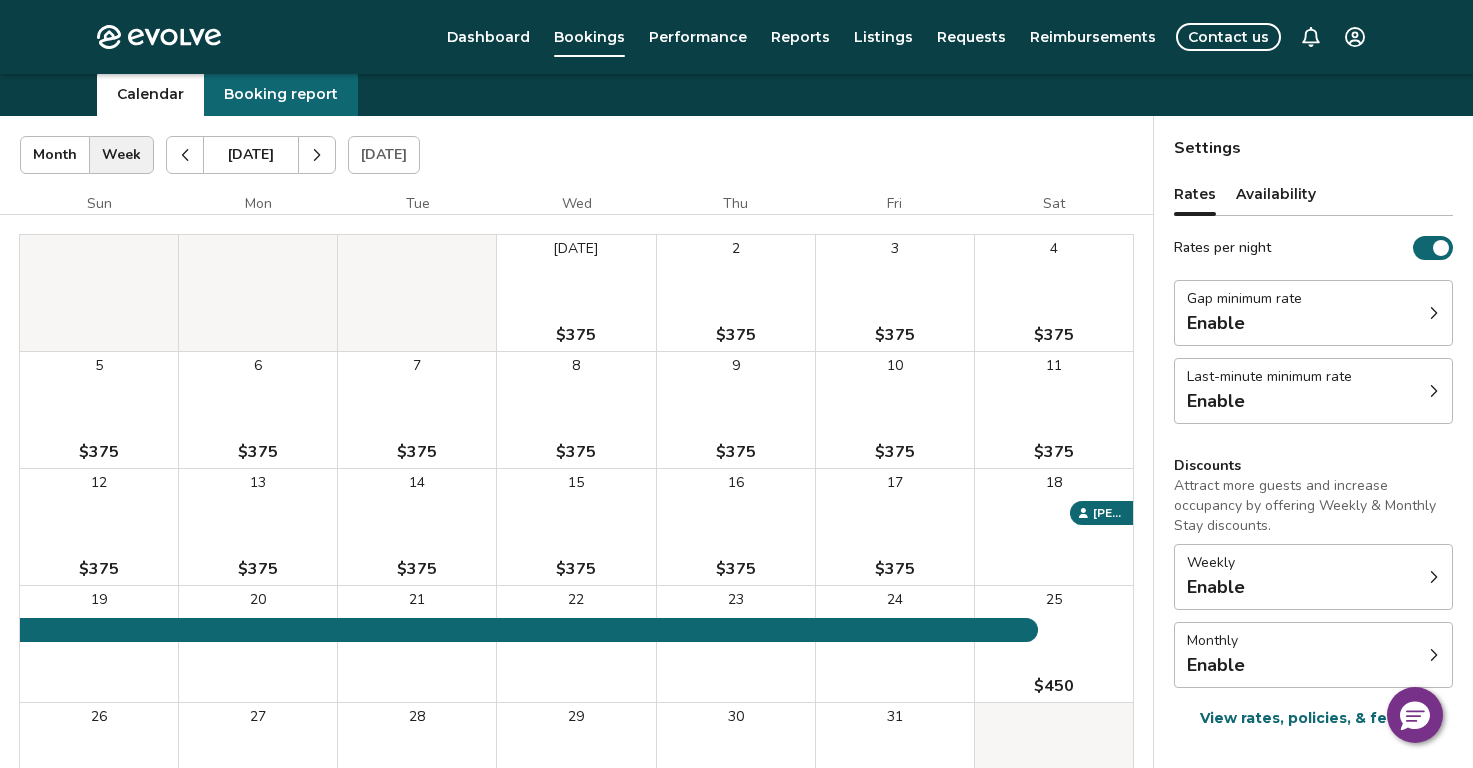 click at bounding box center (317, 155) 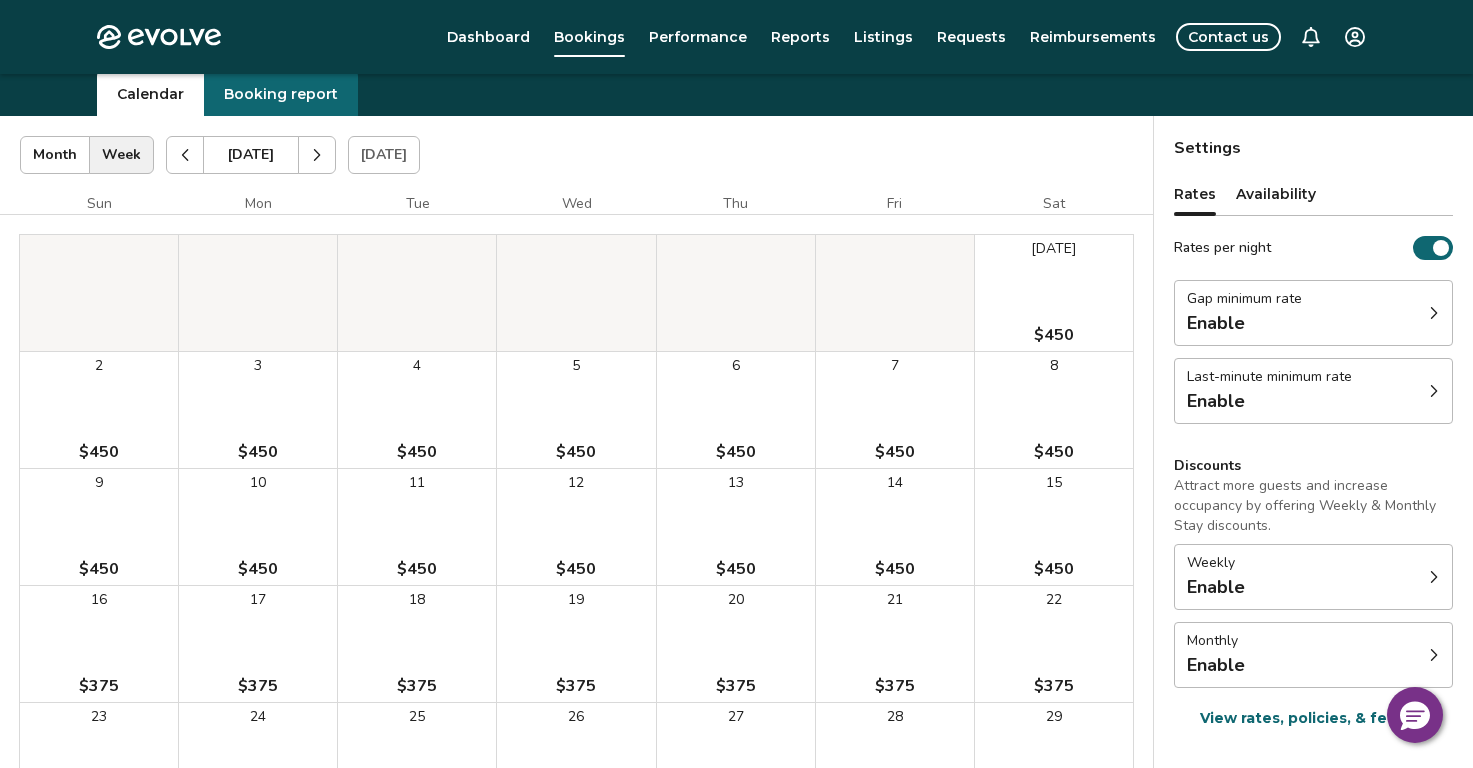 click at bounding box center (317, 155) 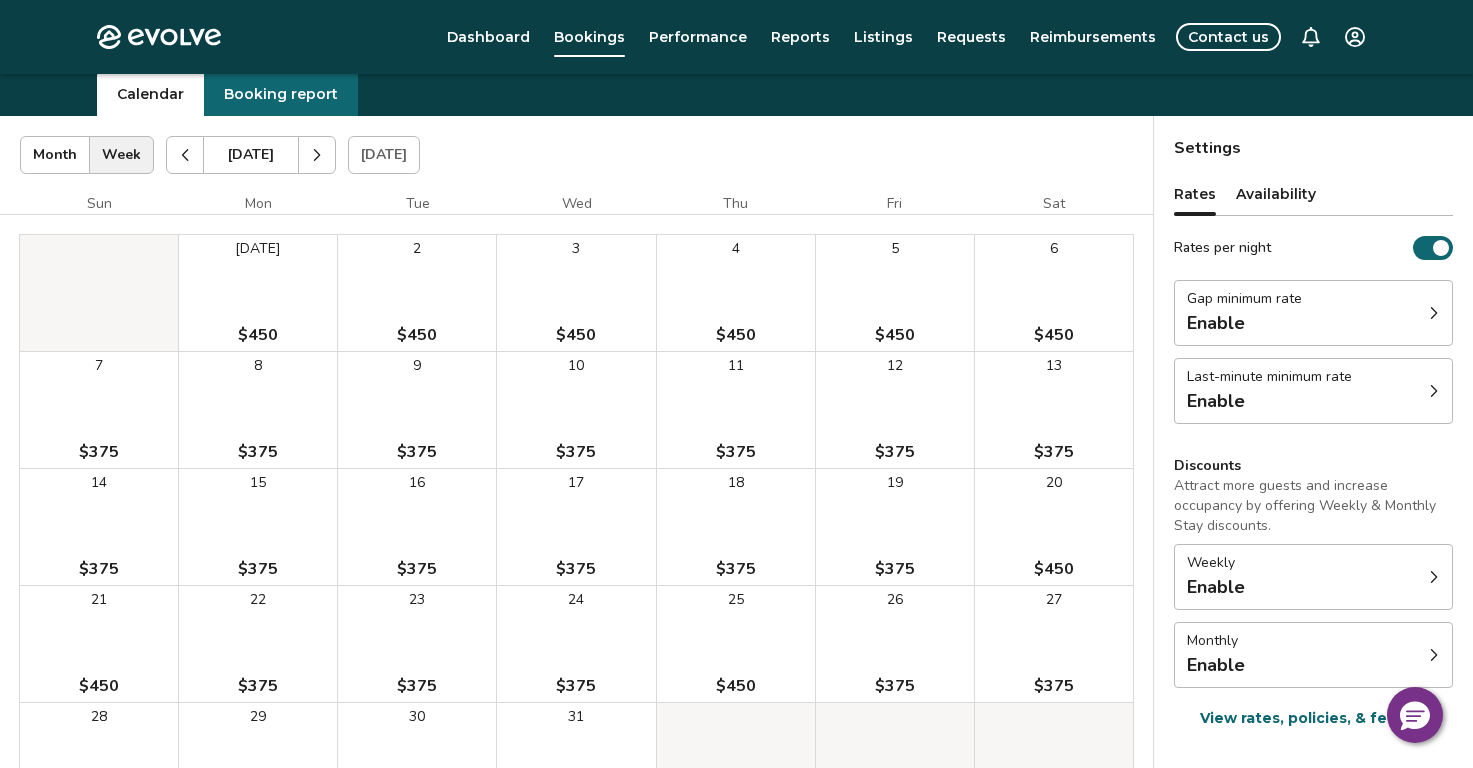 click at bounding box center [317, 155] 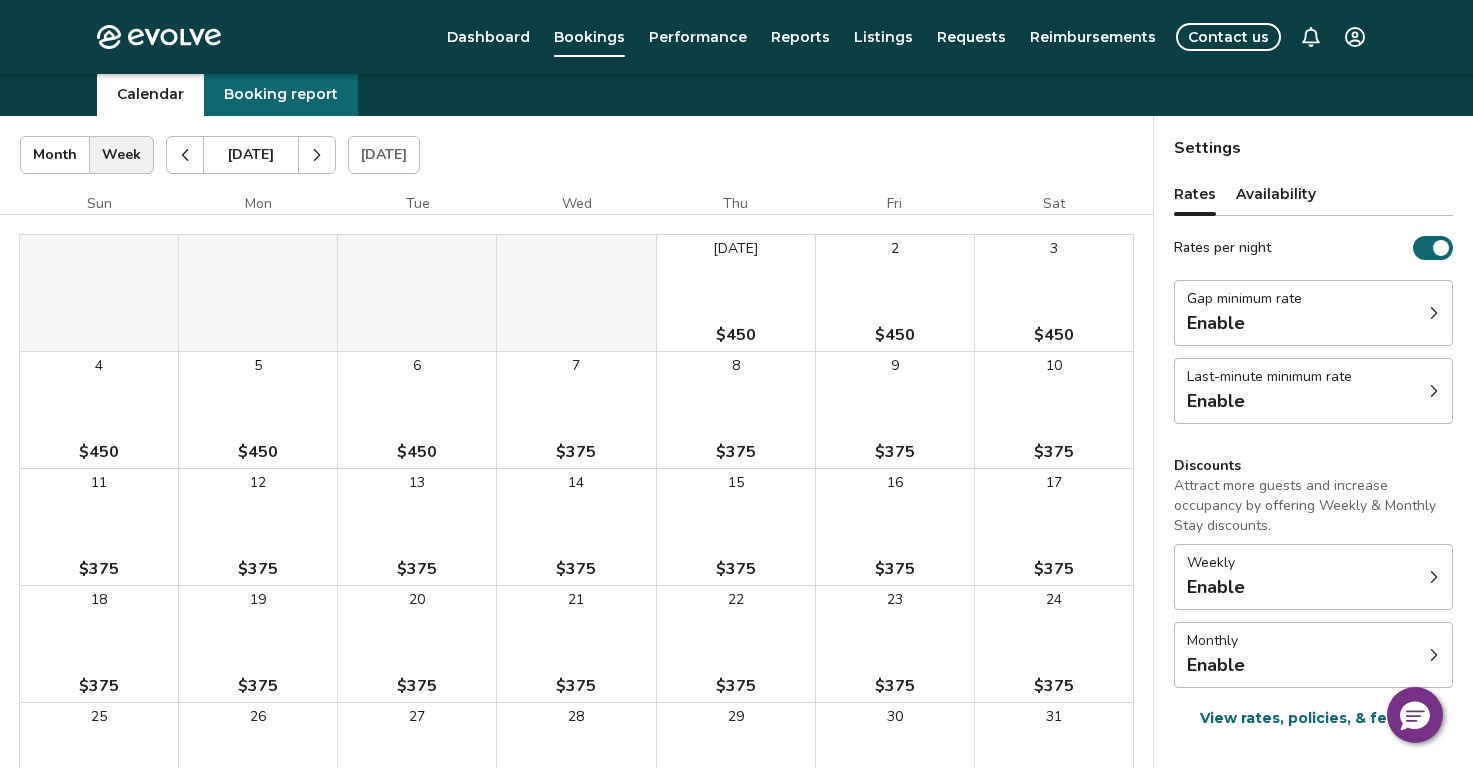 click at bounding box center (317, 155) 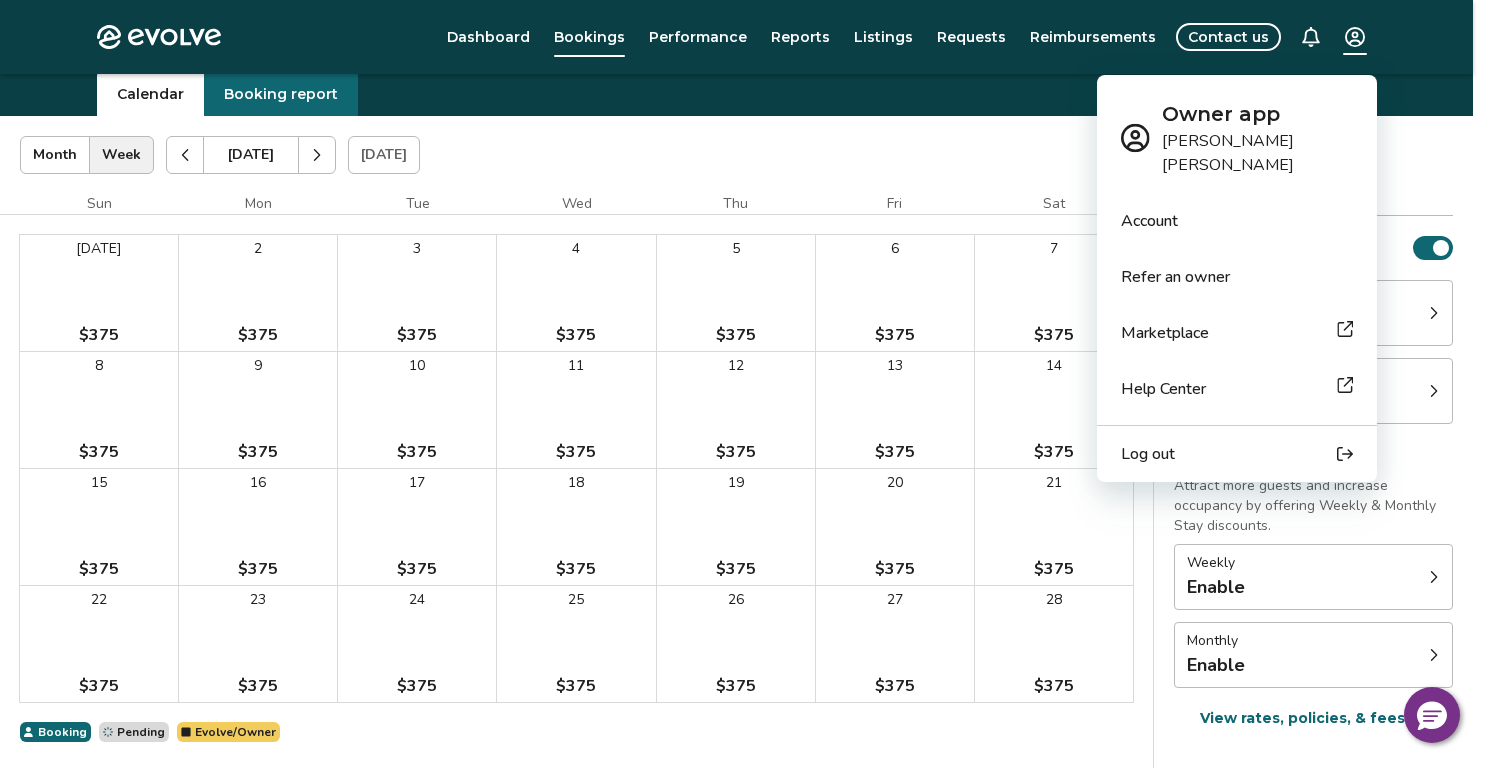 click on "Evolve Dashboard Bookings Performance Reports Listings Requests Reimbursements Contact us Bookings Calendar Booking report Feb 2026  | Views Month Week Feb 2026 Today Settings 20958 Twp Rd 55 Feb 2026 Sun Mon Tue Wed Thu Fri Sat Feb 1 $375 2 $375 3 $375 4 $375 5 $375 6 $375 7 $375 8 $375 9 $375 10 $375 11 $375 12 $375 13 $375 14 $375 15 $375 16 $375 17 $375 18 $375 19 $375 20 $375 21 $375 22 $375 23 $375 24 $375 25 $375 26 $375 27 $375 28 $375 Booking Pending Evolve/Owner Settings Rates Availability Rates per night Gap minimum rate Enable Last-minute minimum rate Enable Discounts Attract more guests and increase occupancy by offering Weekly & Monthly Stay discounts. Weekly Enable Monthly Enable View rates, policies, & fees Gap minimum rate Reduce your minimum rate by 20%  to help fill nights between bookings  (Fridays and Saturdays excluded). Enable Once enabled, the % off may take up to 24 hours to activate and will stay active until you disable. Last-minute minimum rate Reduce your minimum rate by 20%     |" at bounding box center (745, 451) 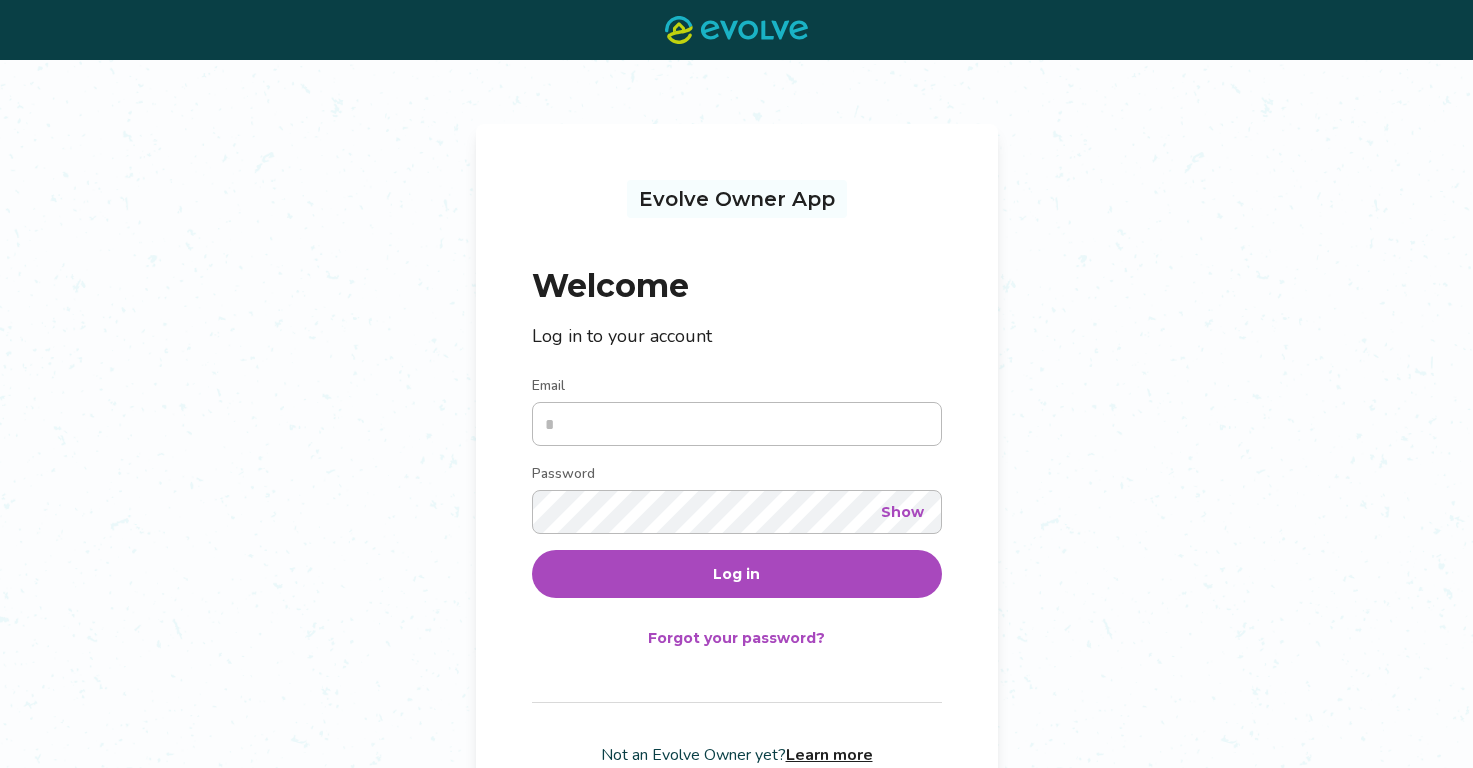 scroll, scrollTop: 0, scrollLeft: 0, axis: both 